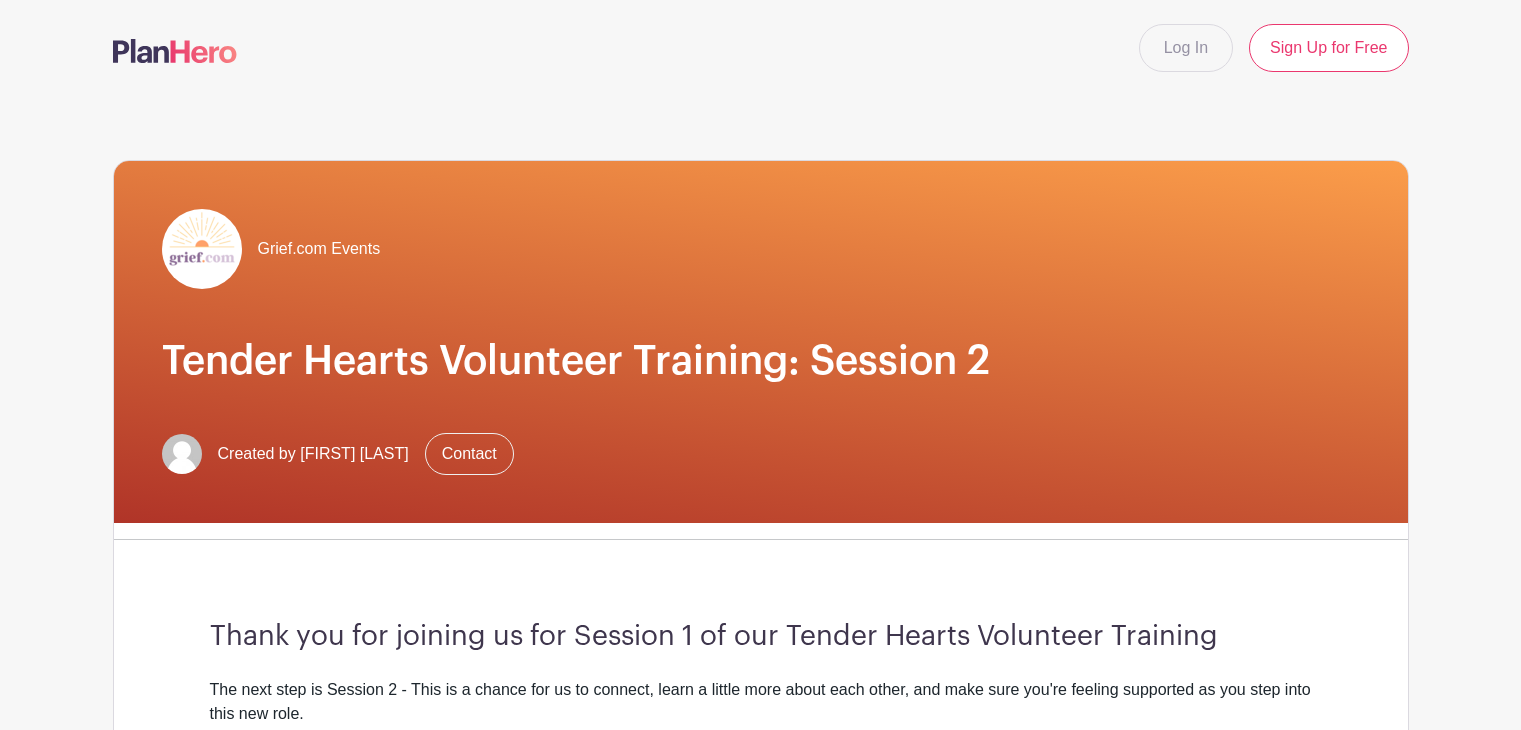 scroll, scrollTop: 0, scrollLeft: 0, axis: both 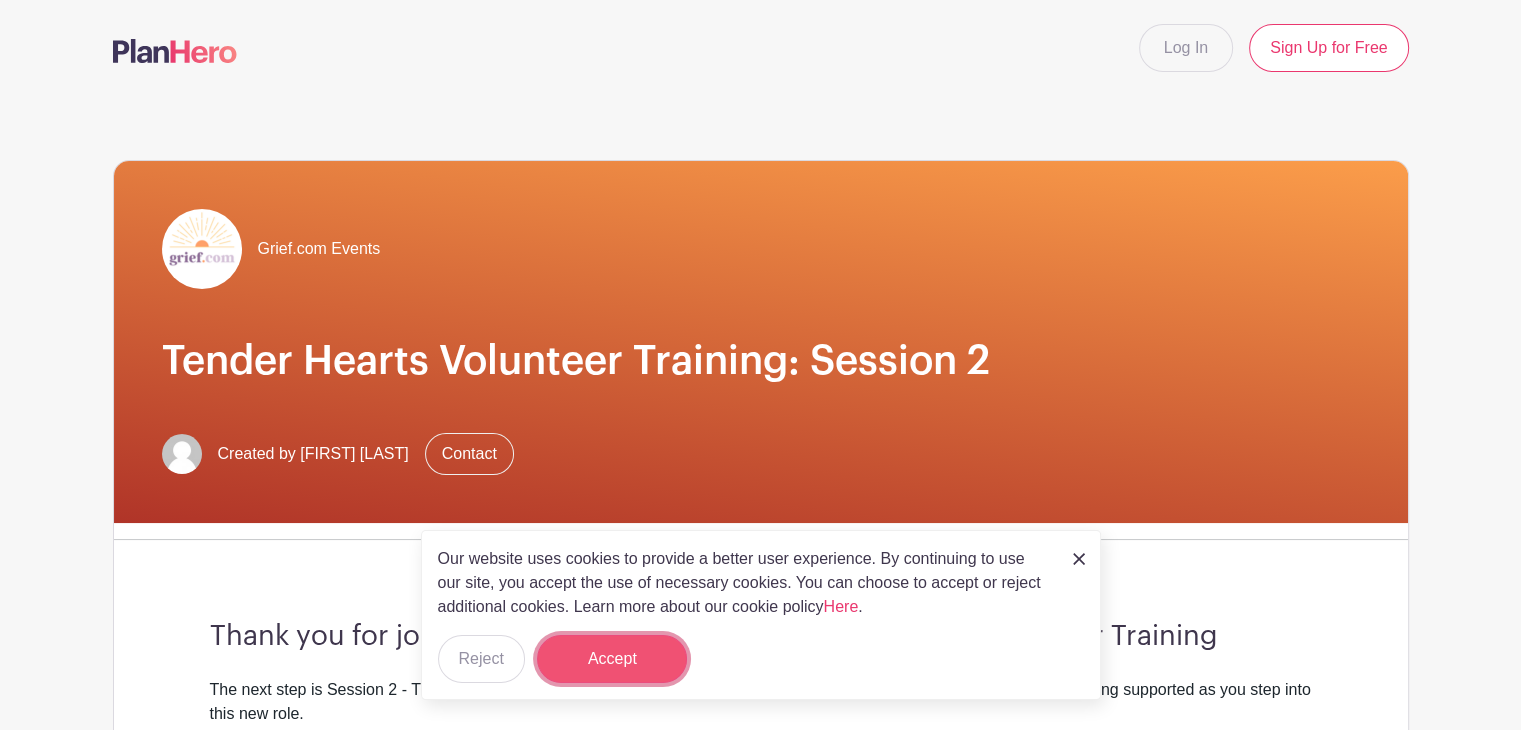 click on "Accept" at bounding box center [612, 659] 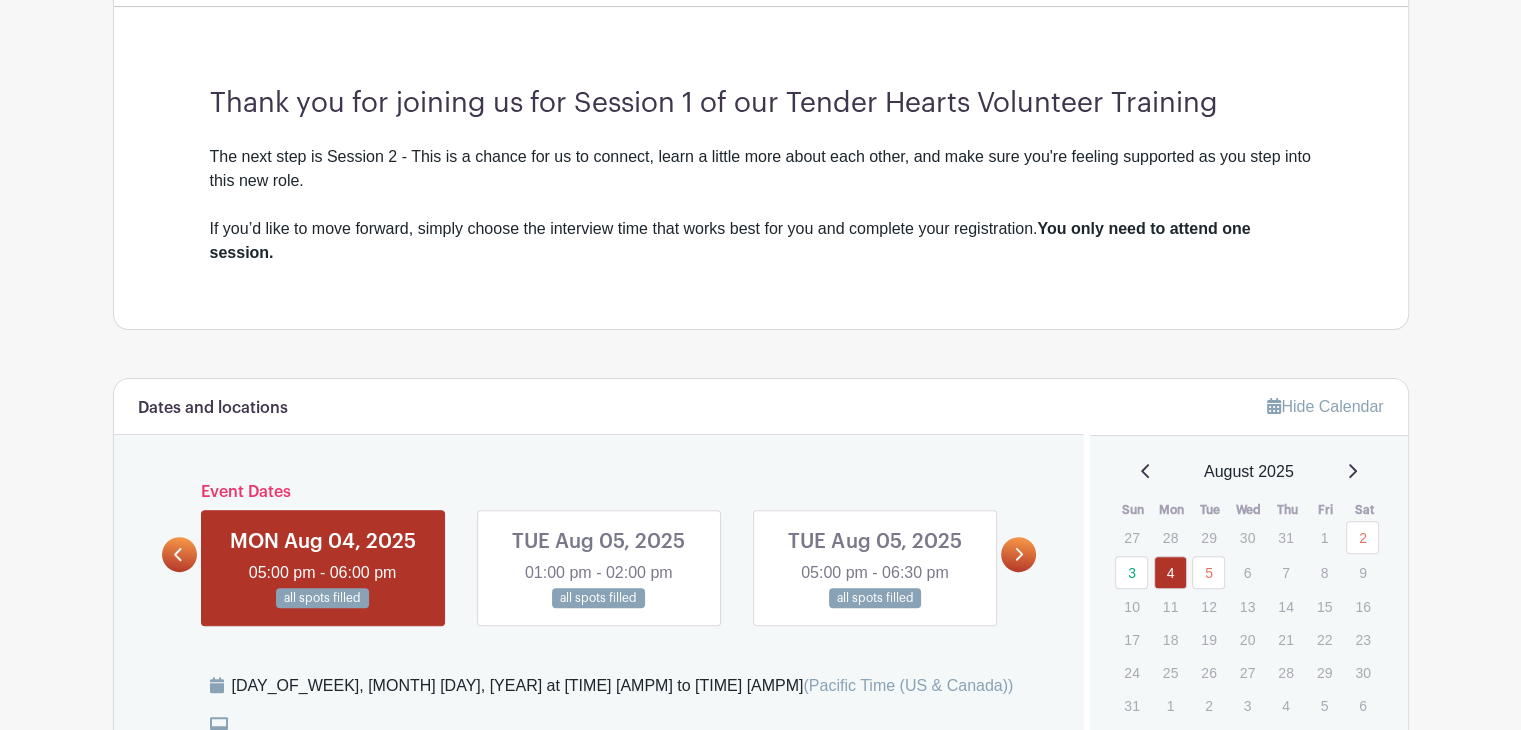 scroll, scrollTop: 113, scrollLeft: 0, axis: vertical 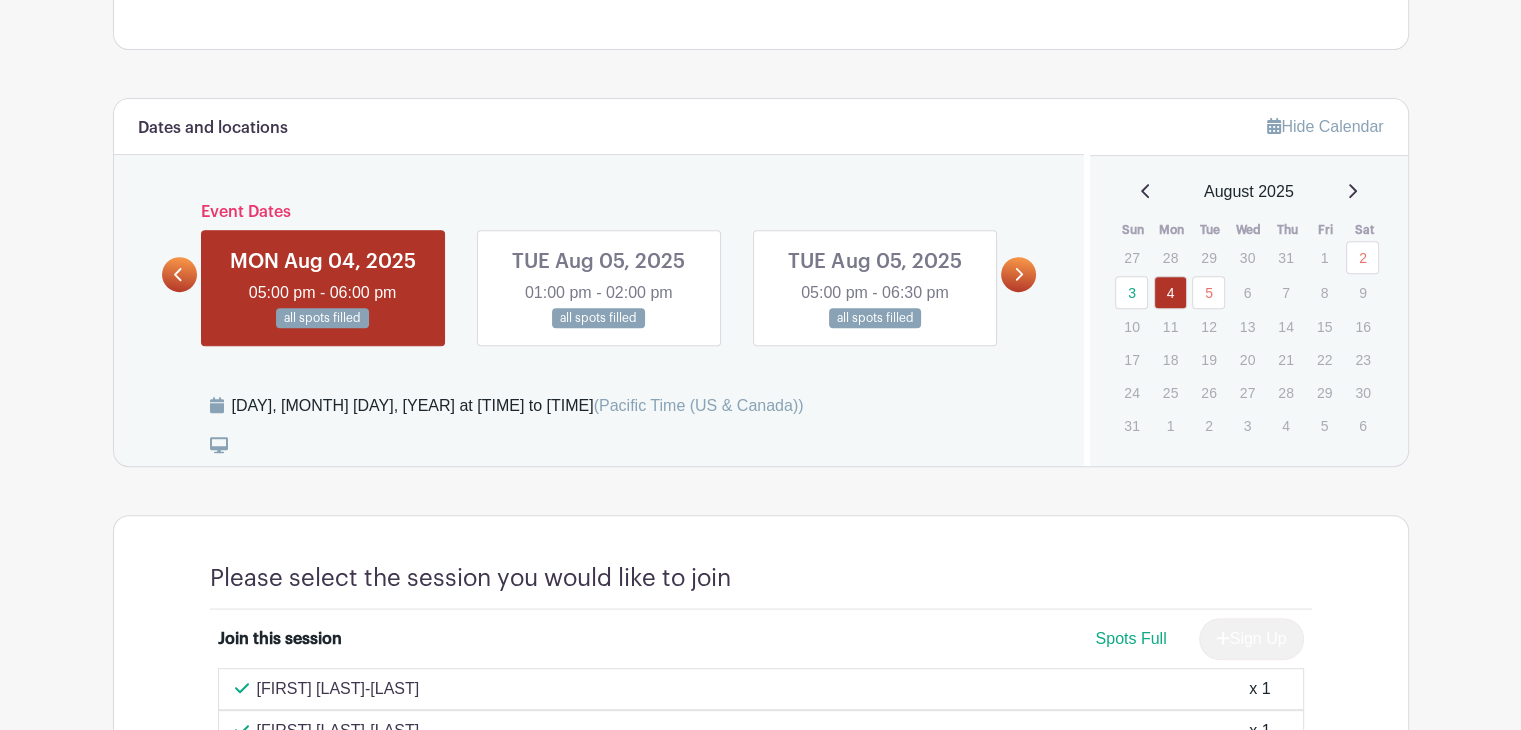 click at bounding box center (323, 329) 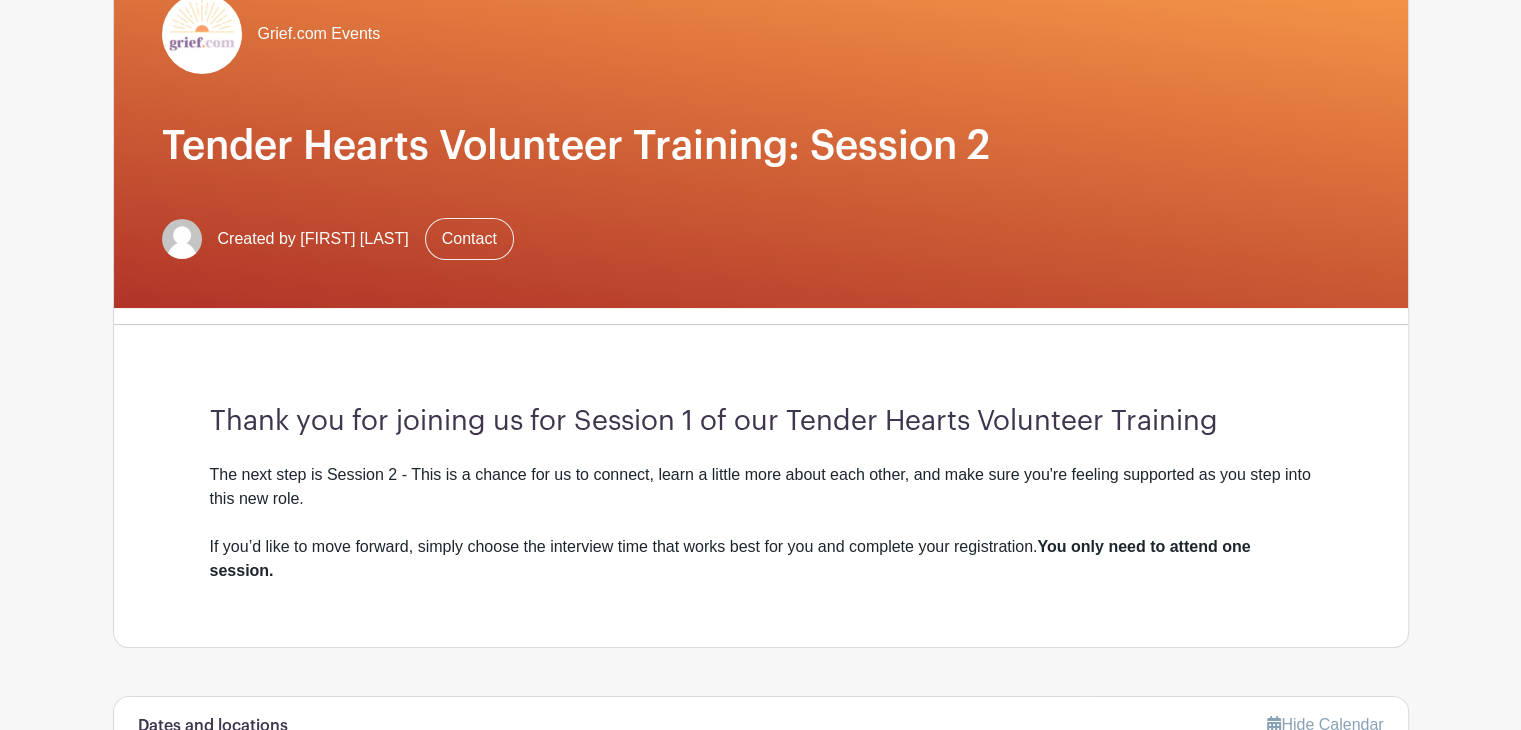 scroll, scrollTop: 213, scrollLeft: 0, axis: vertical 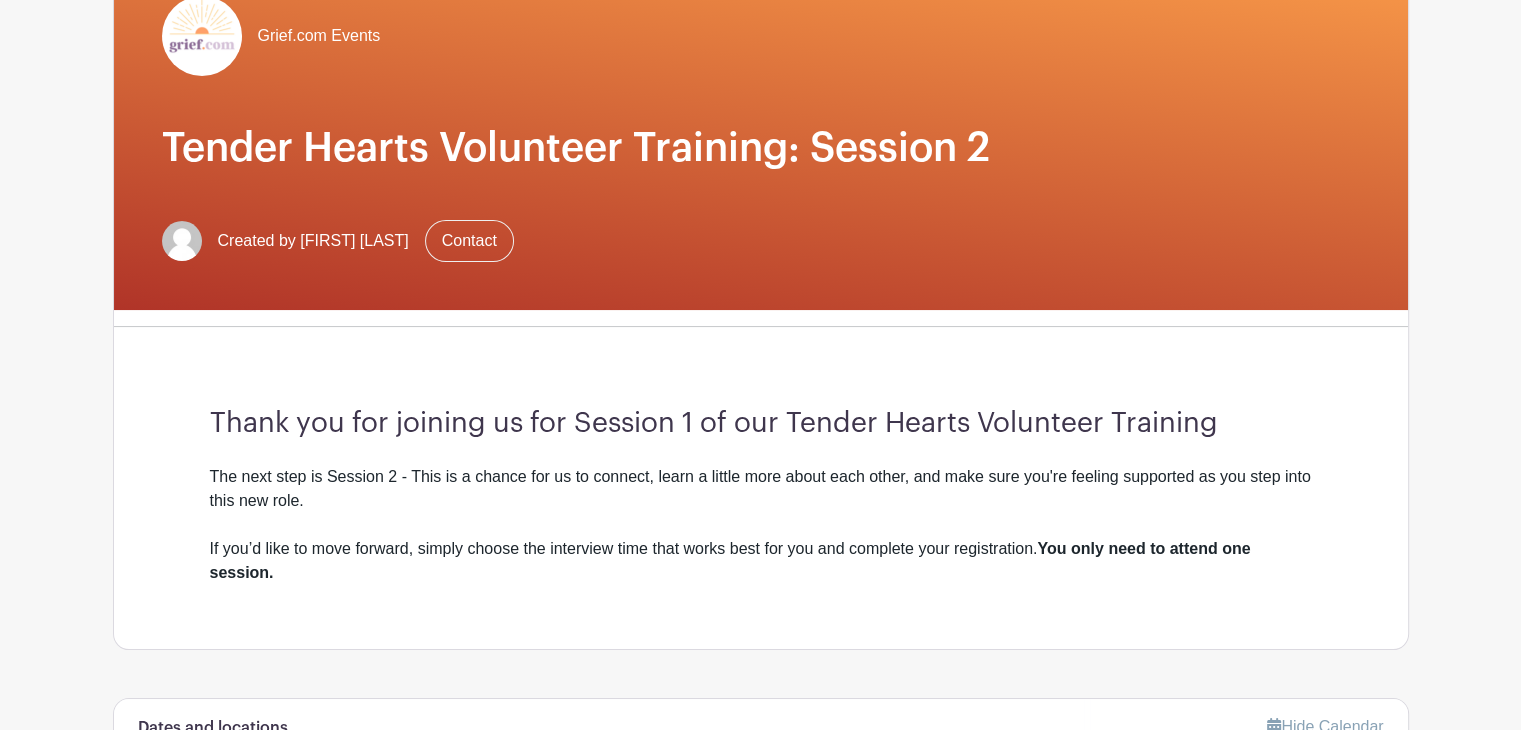 click on "The next step is Session 2 - This is a chance for us to connect, learn a little more about each other, and make sure you're feeling supported as you step into this new role.  If you’d like to move forward, simply choose the interview time that works best for you and complete your registration.  You only need to attend one session." at bounding box center [761, 525] 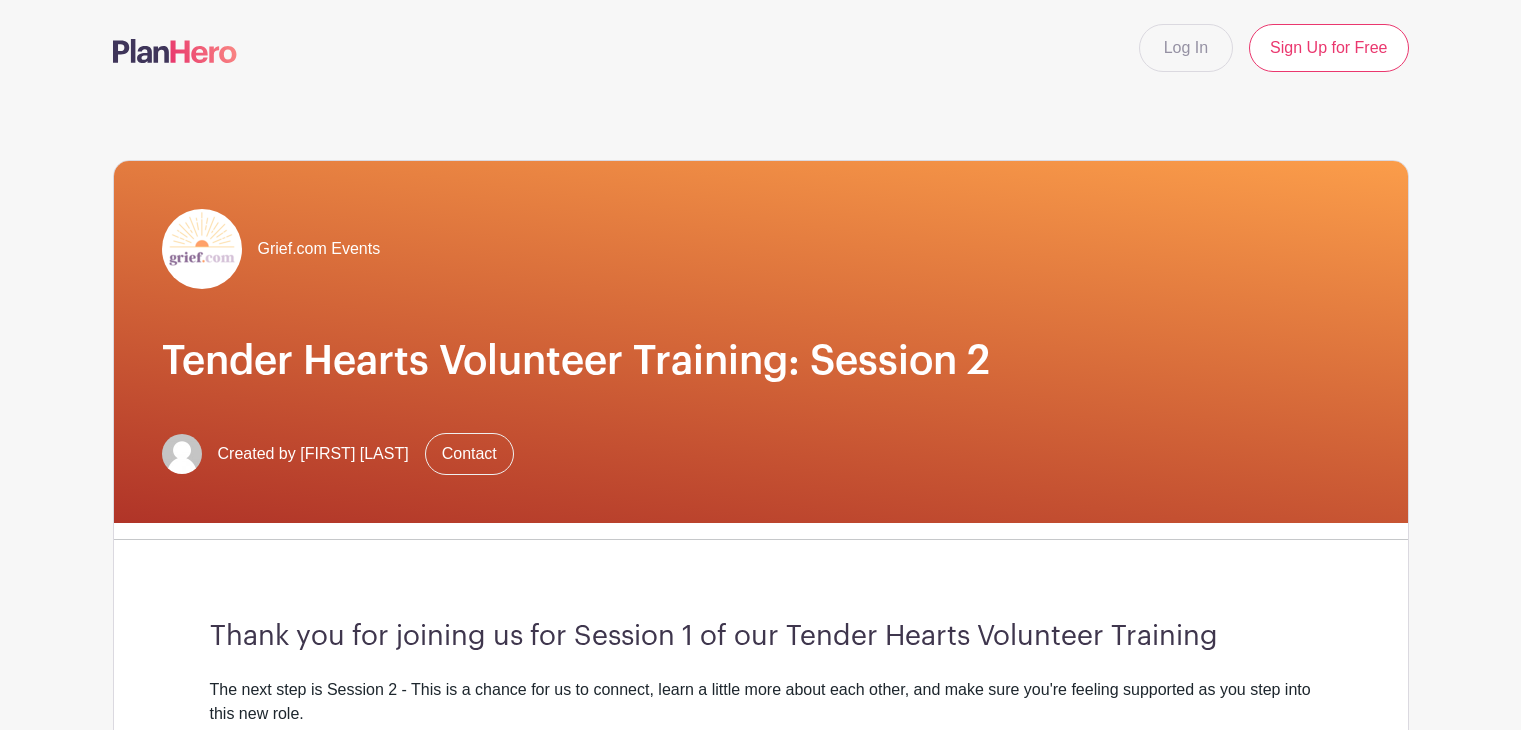scroll, scrollTop: 0, scrollLeft: 0, axis: both 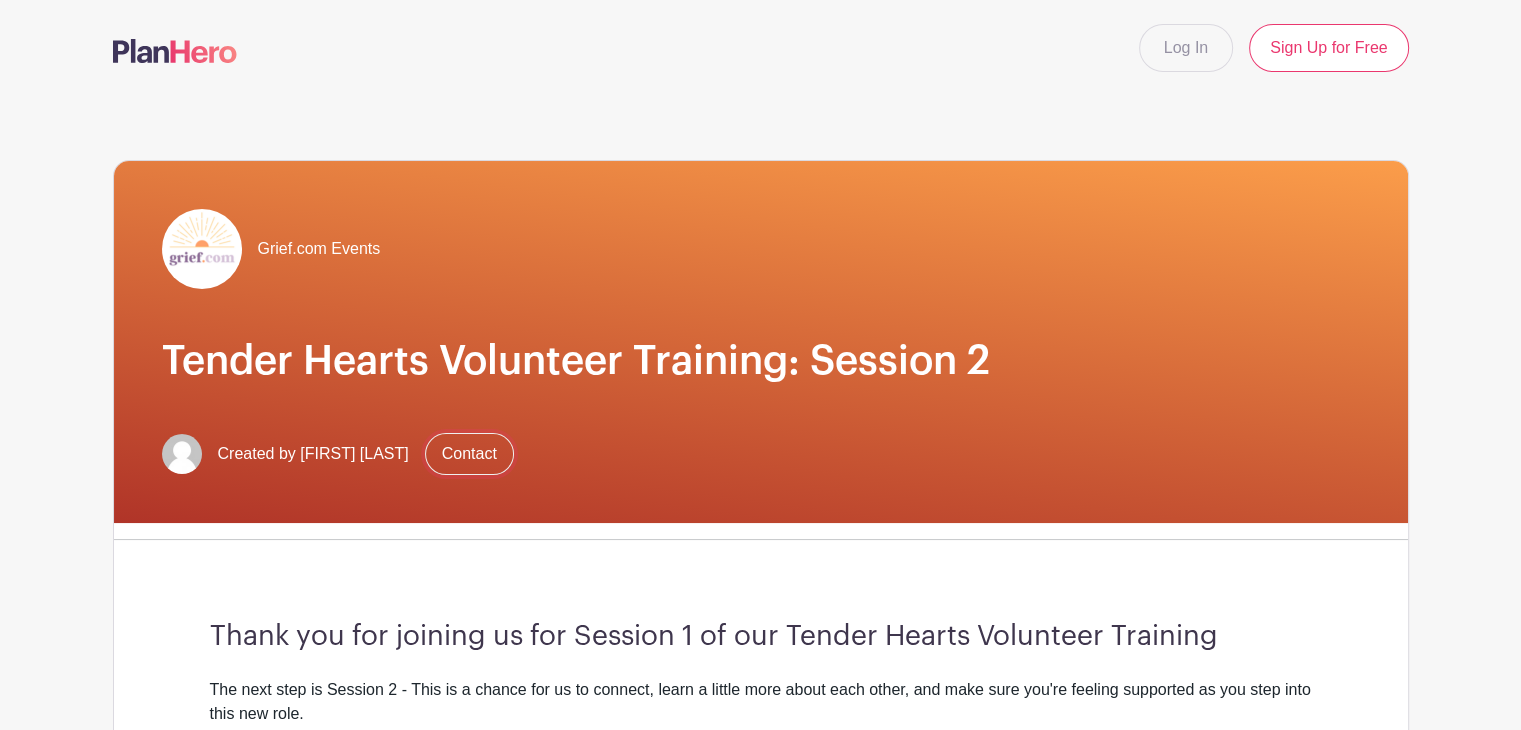 click on "Contact" at bounding box center [469, 454] 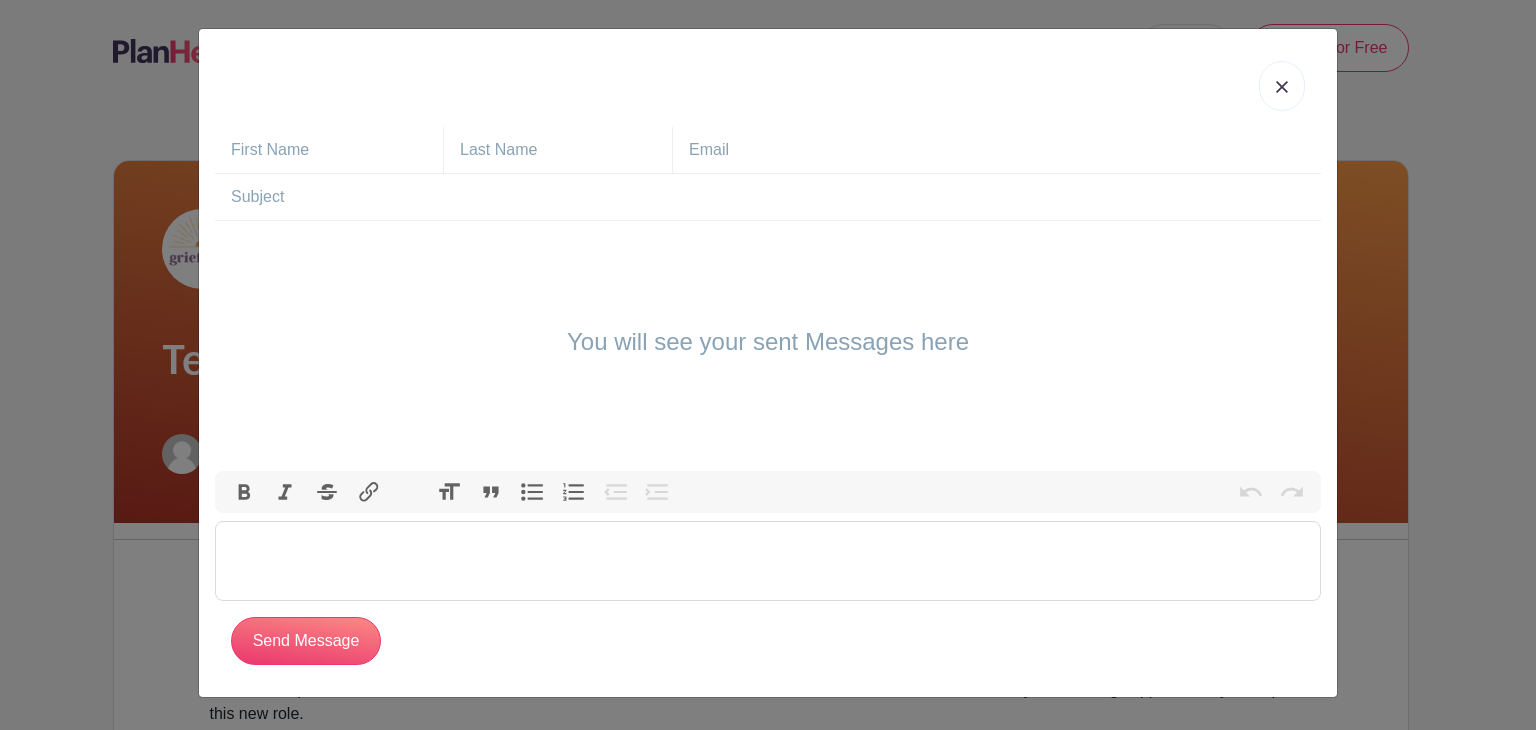 click at bounding box center (768, 561) 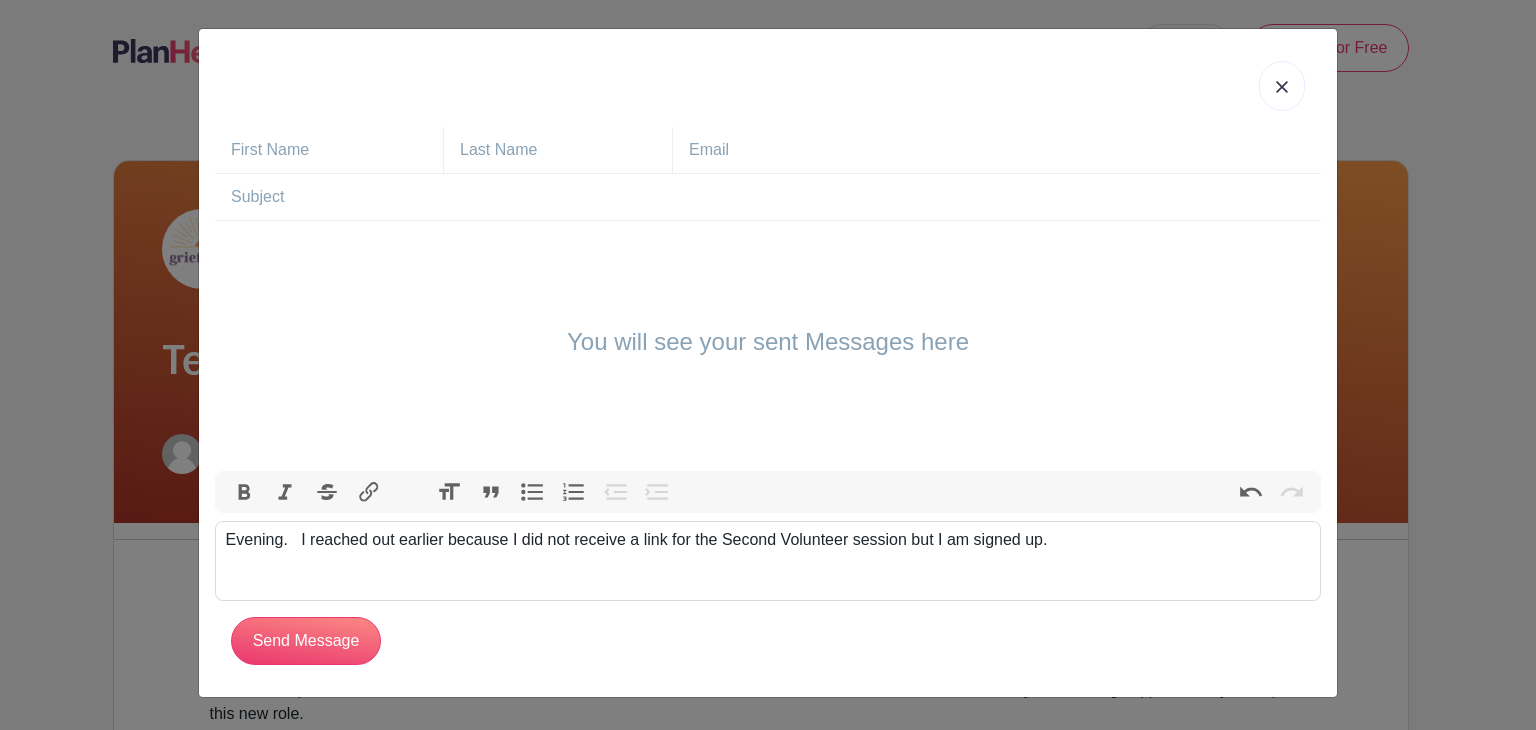 type on "<div>Evening. &nbsp; I reached out earlier because I did not receive a link for the Second Volunteer session but I am signed up.<br><br></div>" 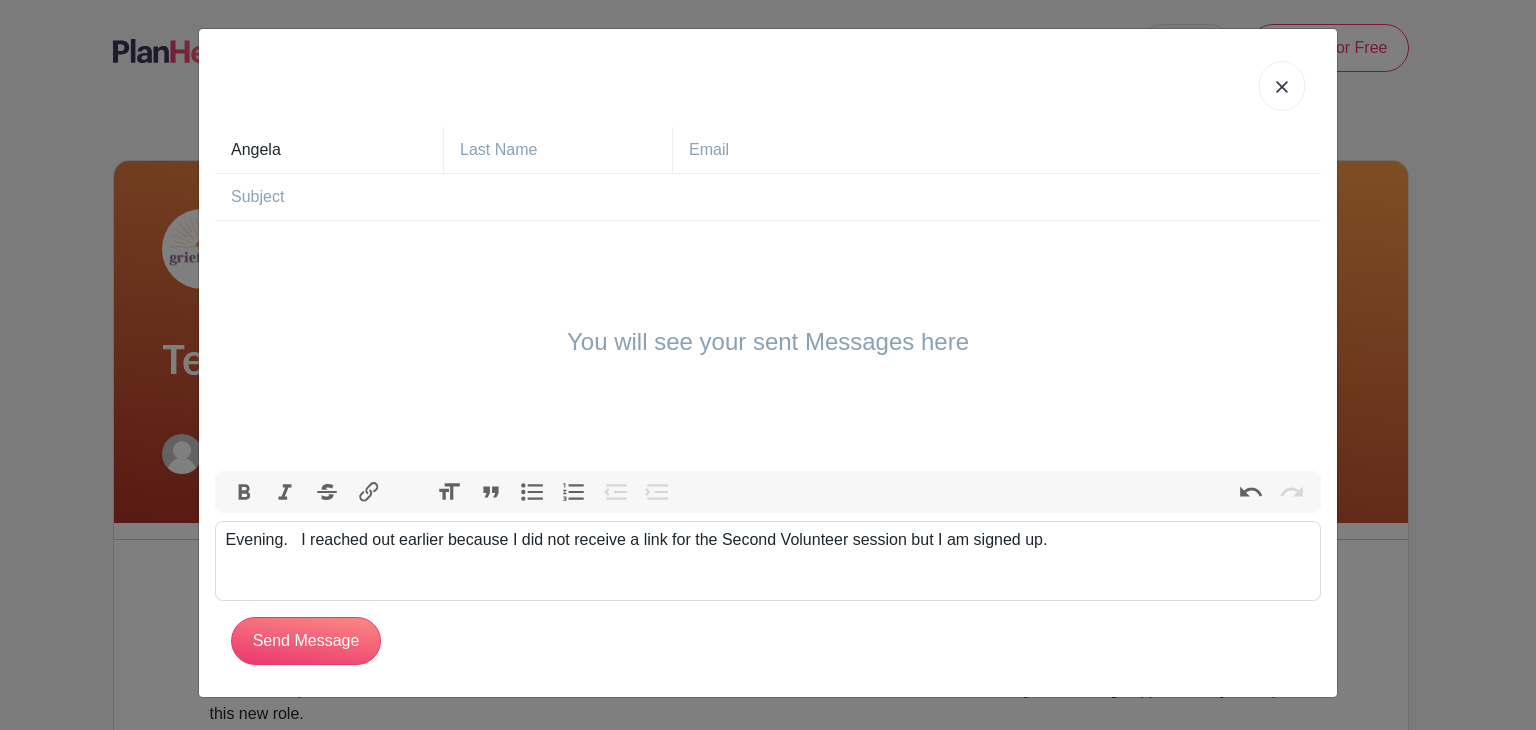 type on "Angela" 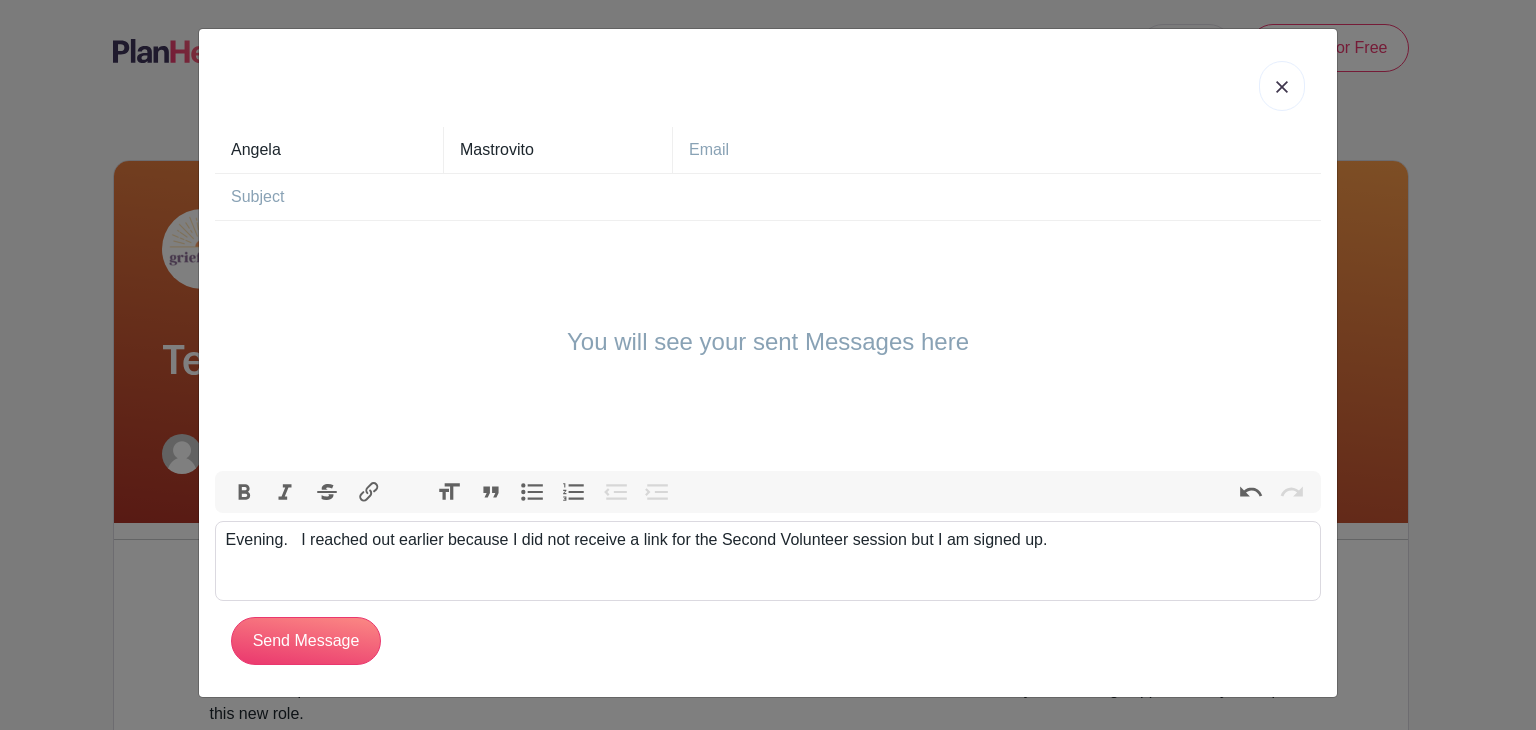 type on "Mastrovito" 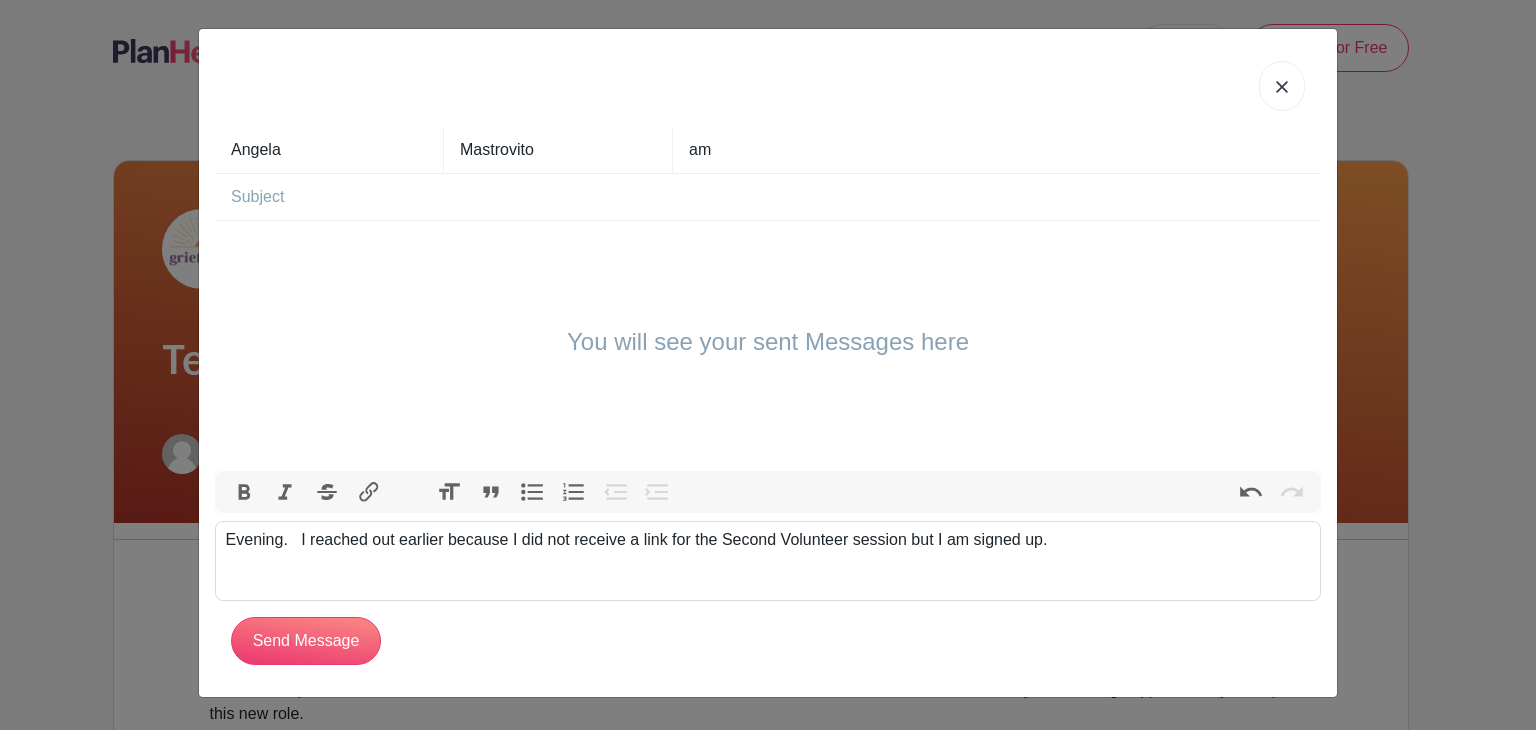 type on "[EMAIL]" 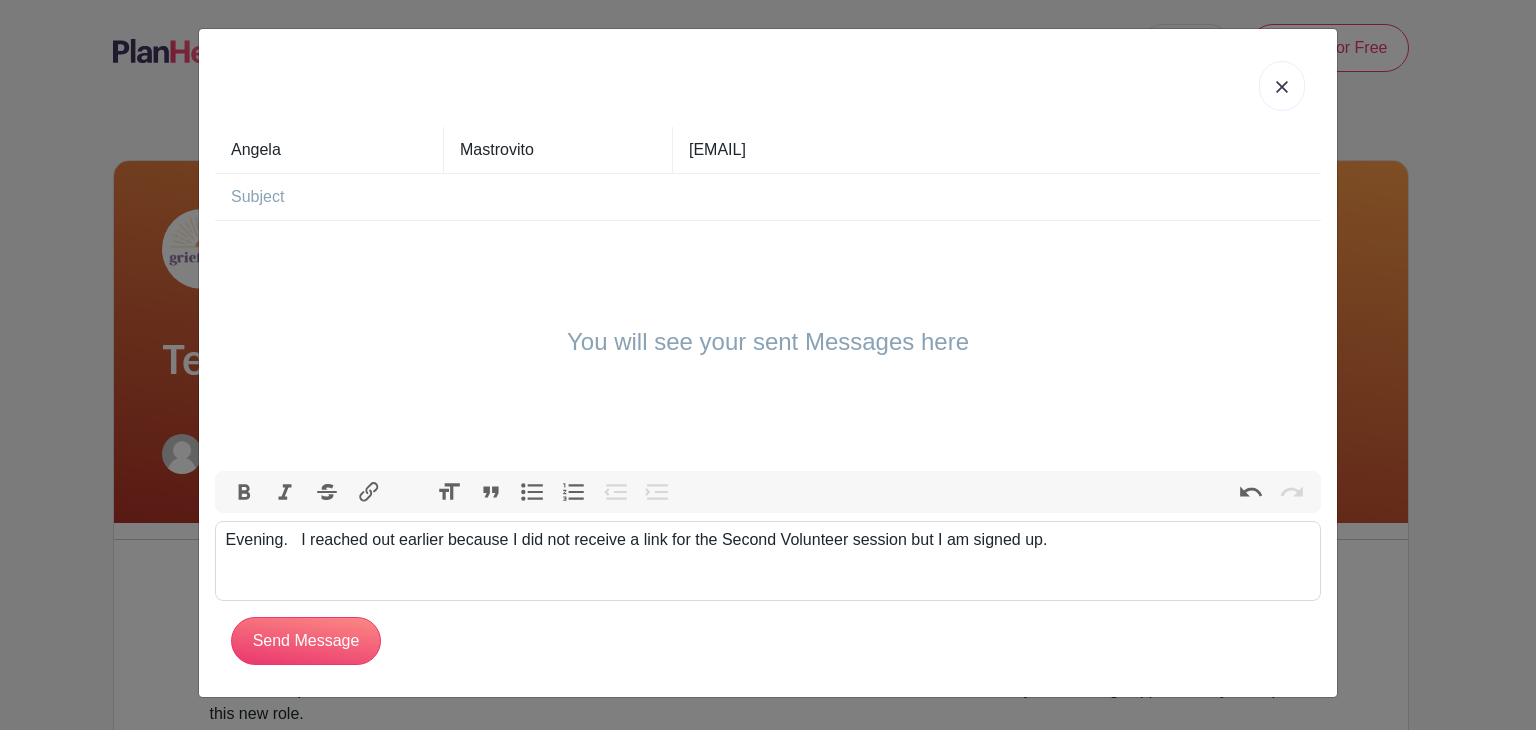 click at bounding box center (776, 197) 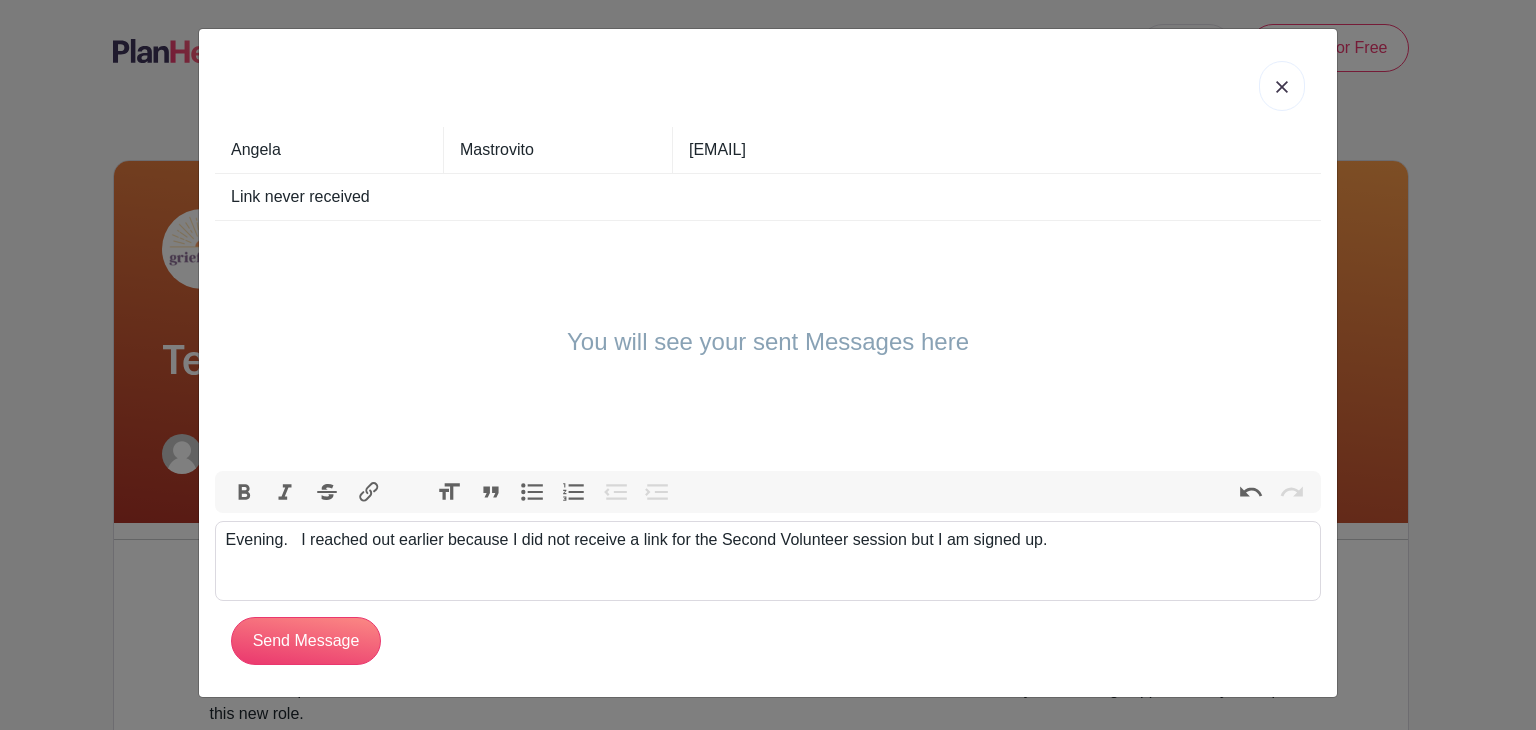 click on "Link never received" at bounding box center (776, 197) 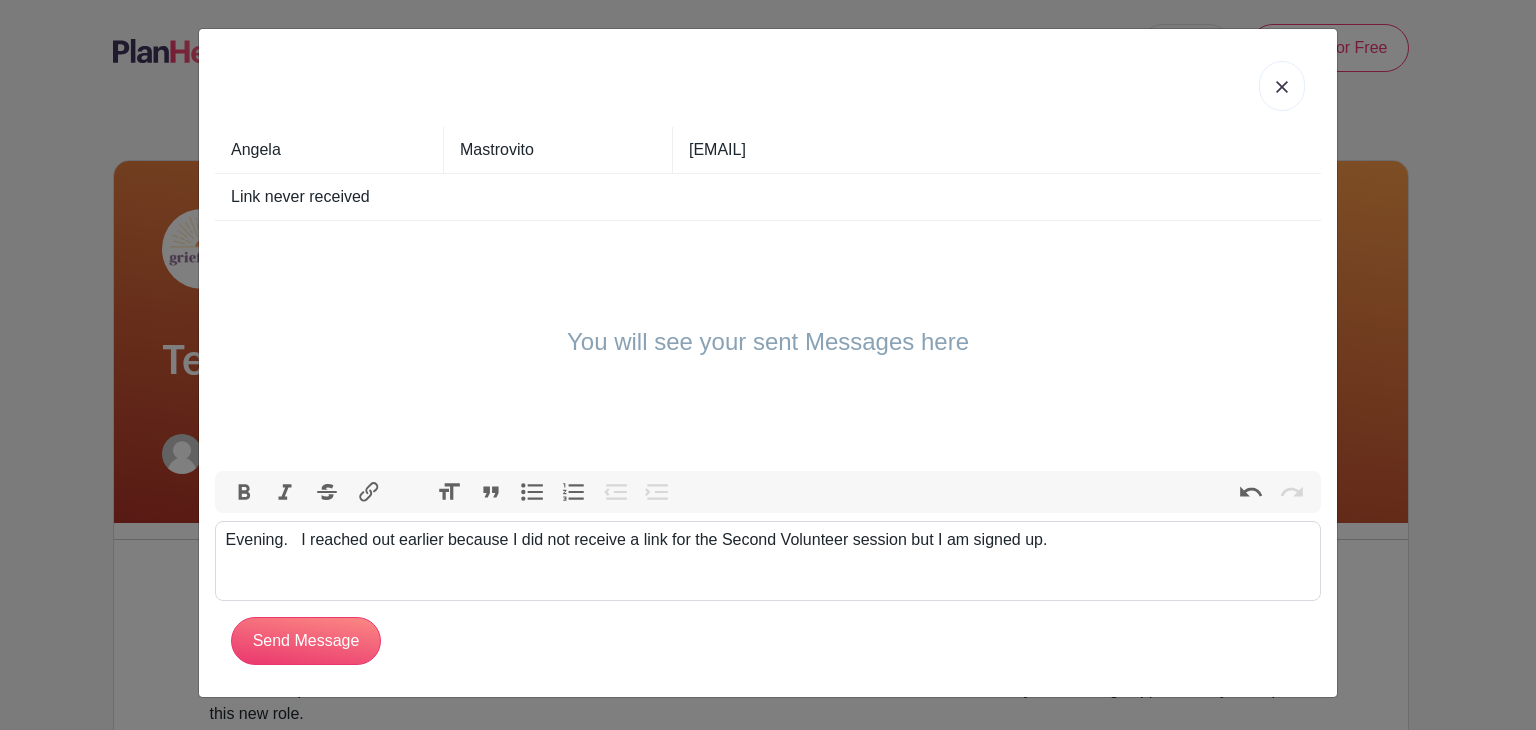 click on "Link never received" at bounding box center (776, 197) 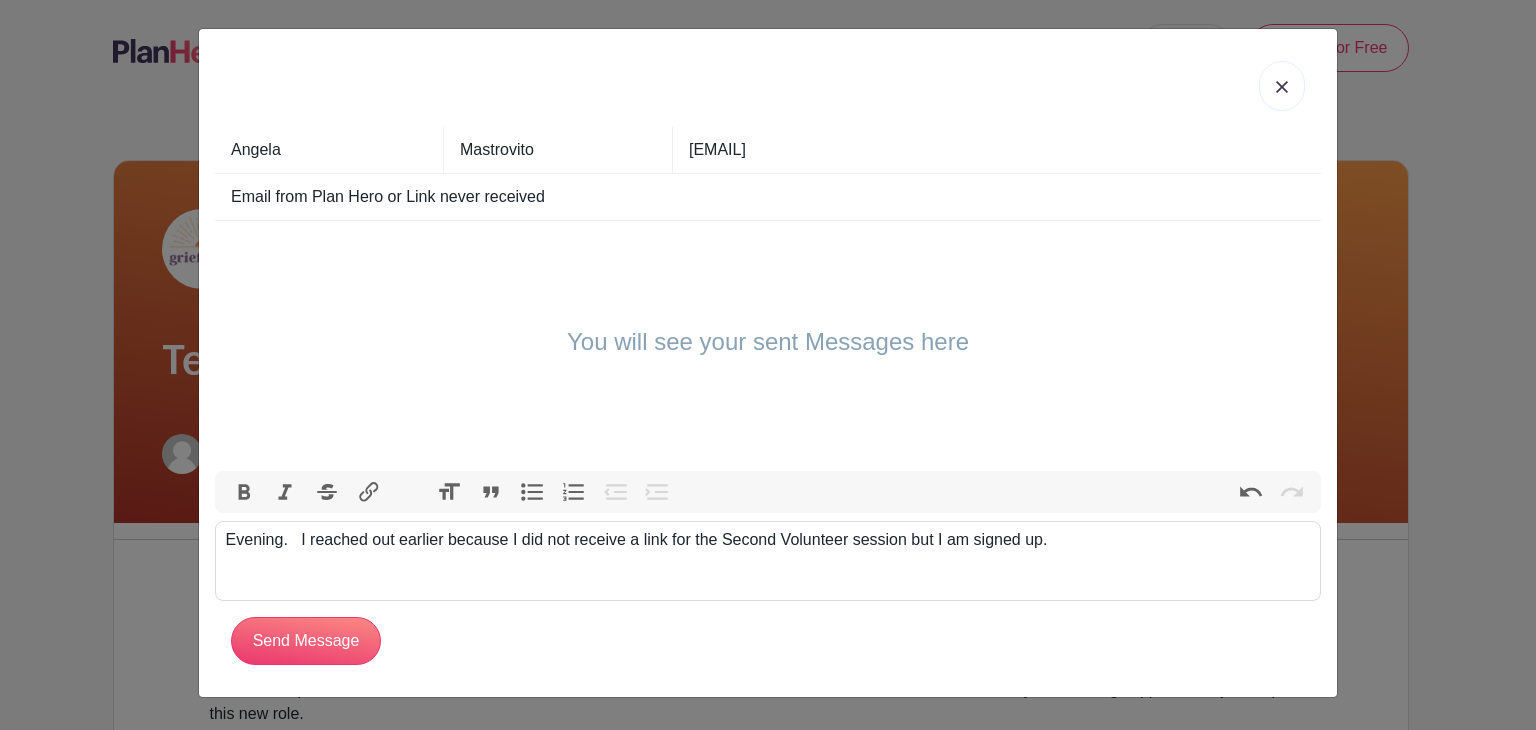click on "Email from Plan Hero or Link never received" at bounding box center [776, 197] 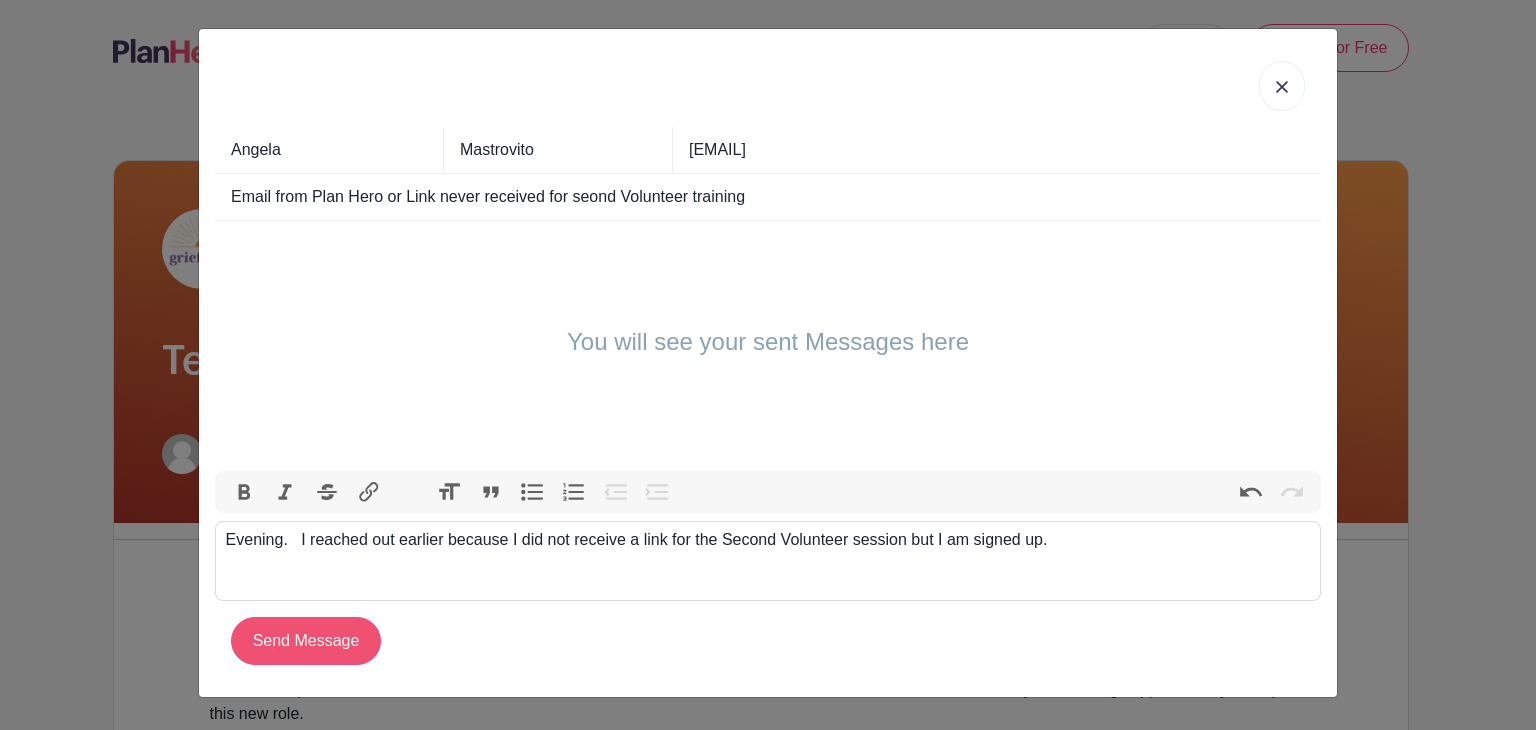 type on "Email from Plan Hero or Link never received for seond Volunteer training" 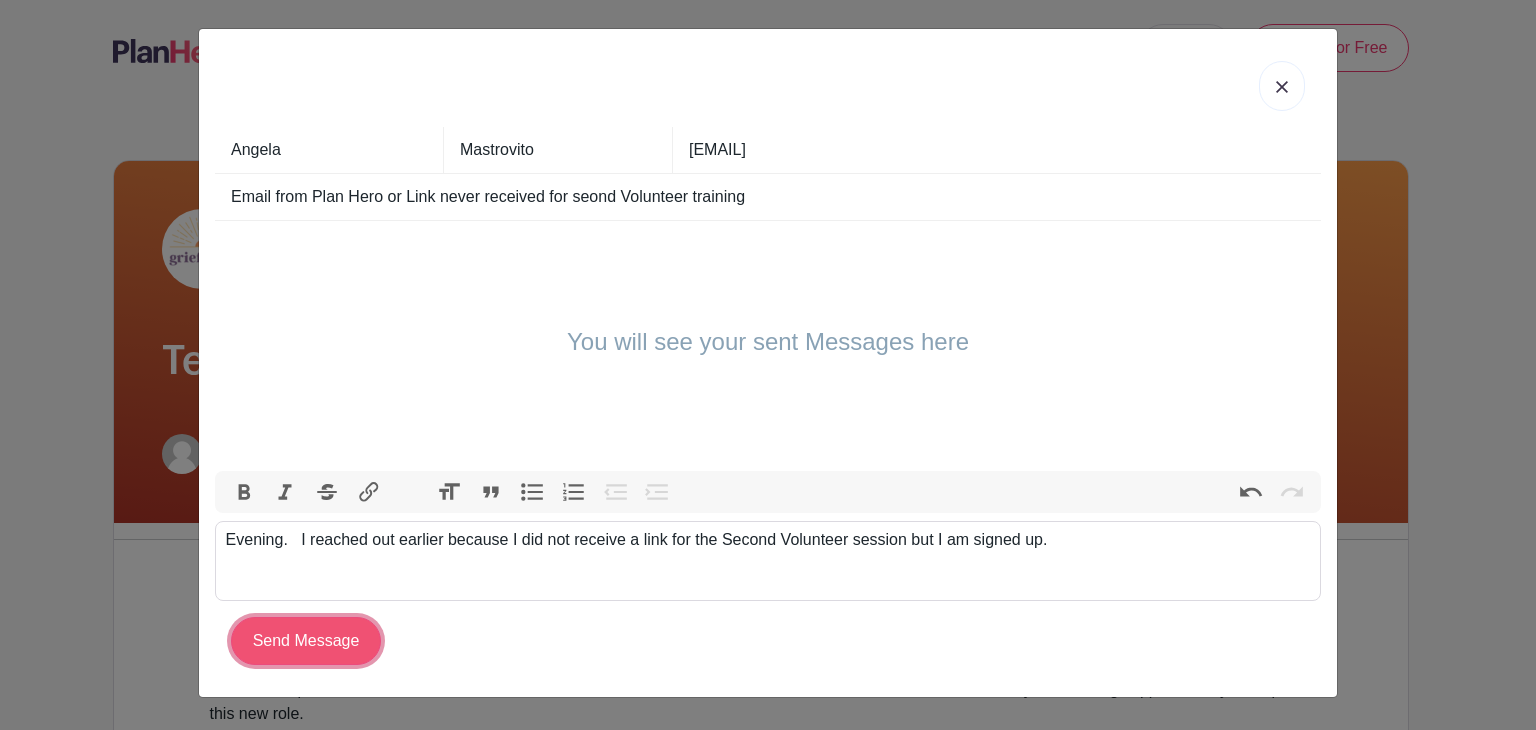 click on "Send Message" at bounding box center (306, 641) 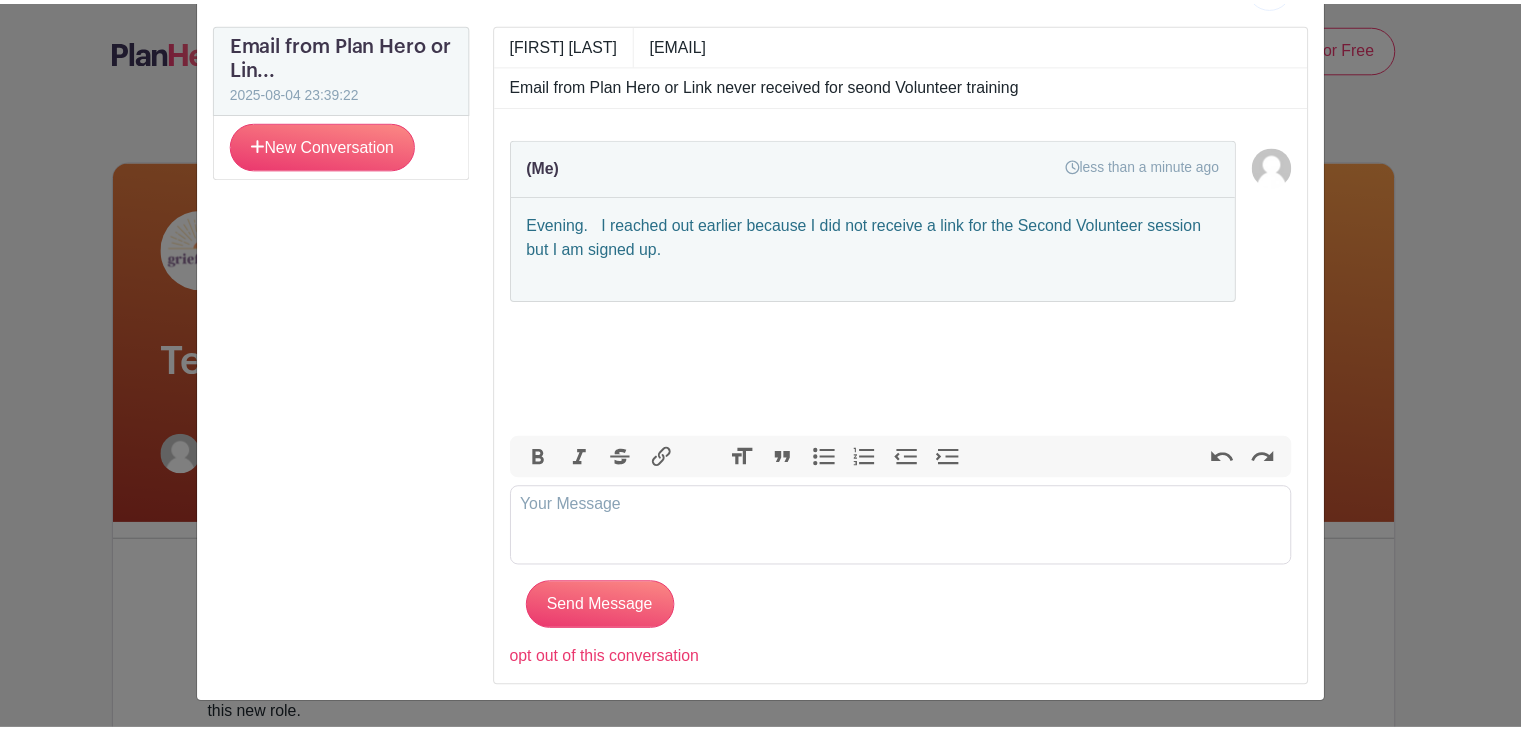scroll, scrollTop: 0, scrollLeft: 0, axis: both 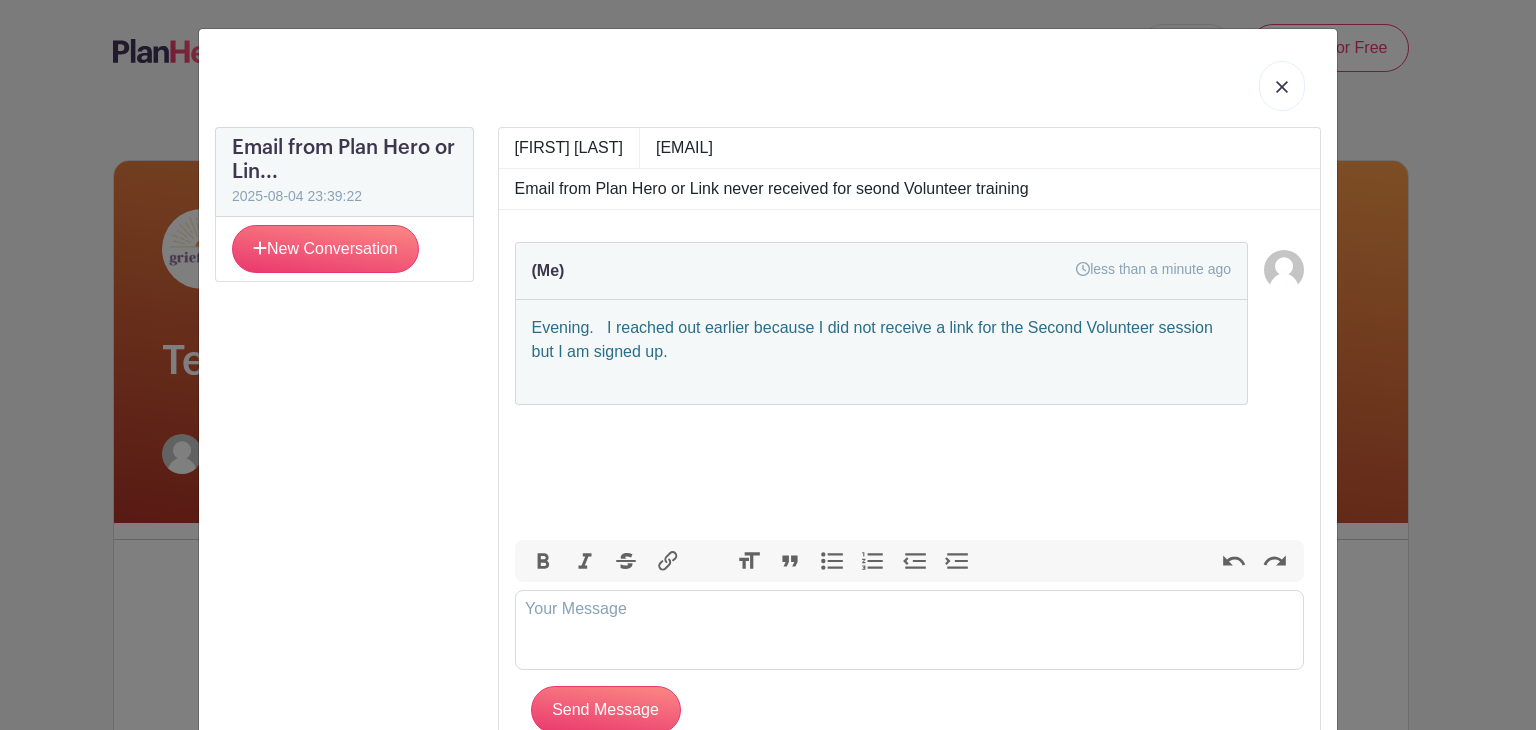 click on "Email from Plan Hero or Lin...
2025-08-04 23:39:22
New Conversation New Conversation
Angela
Mastrovito
amastrovito56@gmail.com
Email from Plan Hero or Link never received for seond Volunteer training
(Me)
less than a minute ago
Evening.   I reached out earlier because I did not receive a link for the Second Volunteer session but I am signed up.
Bold
Italic
Strikethrough
Link
Heading
Quote
Code
Bullets
Numbers
Decrease Level
Increase Level
Attach Files
Undo
Redo" at bounding box center (768, 365) 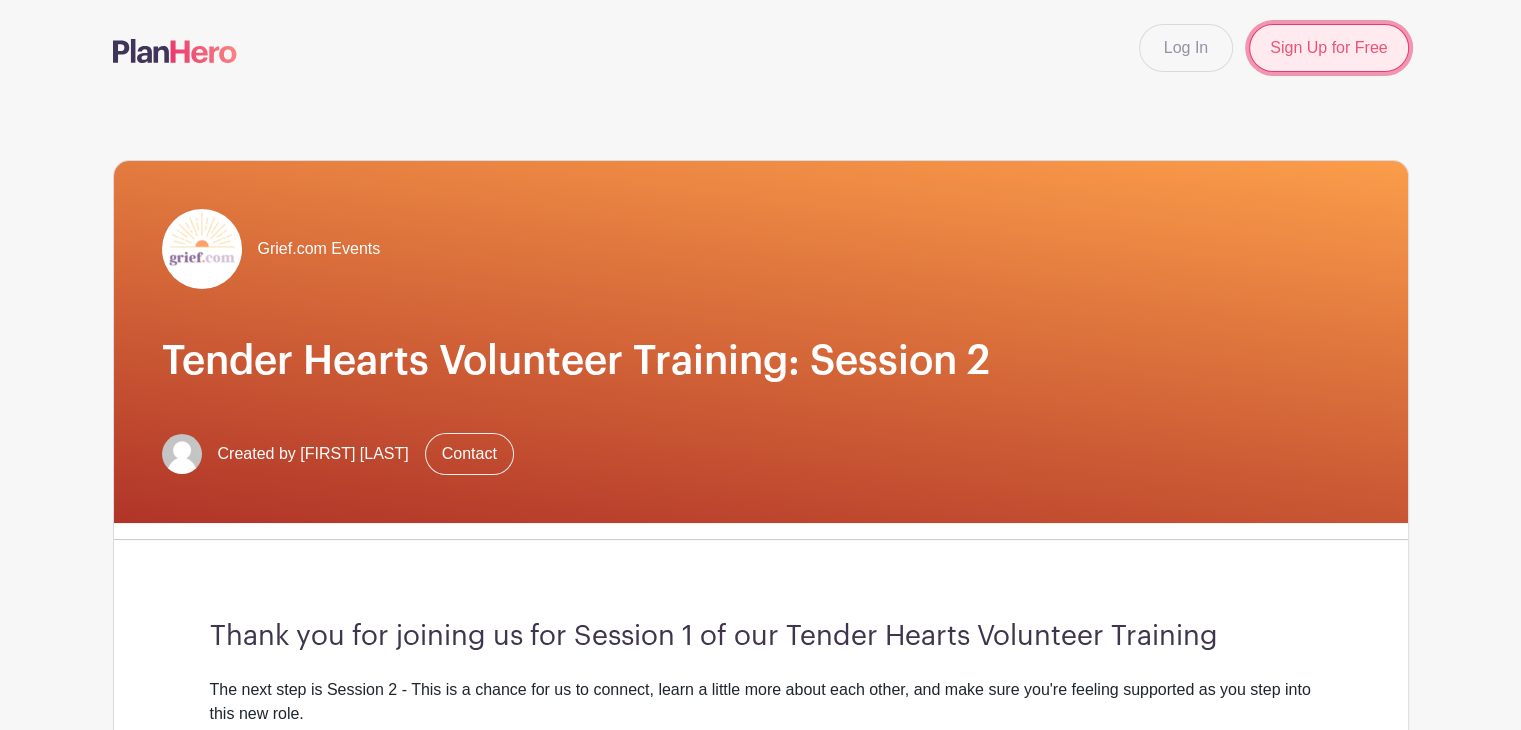 click on "Sign Up for Free" at bounding box center (1328, 48) 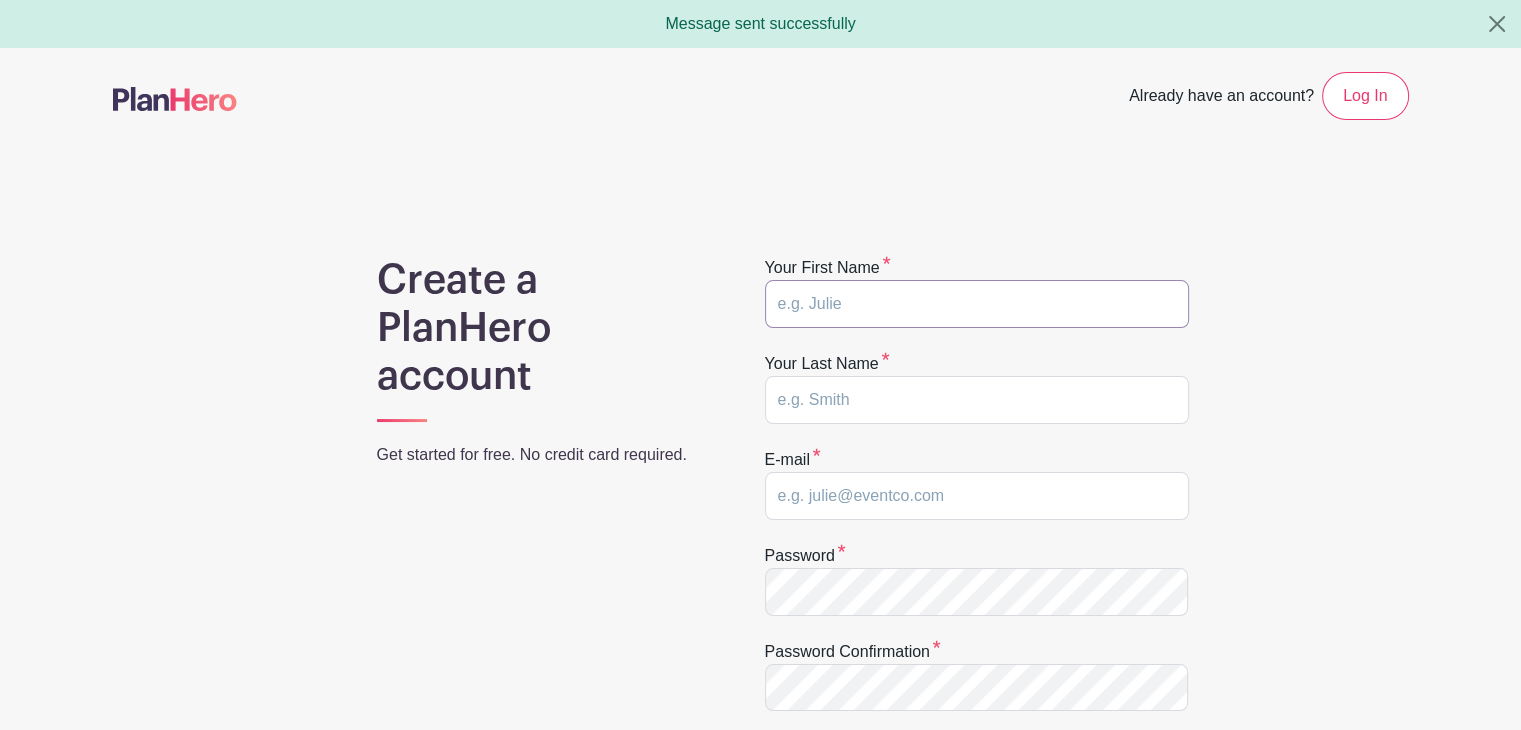 click at bounding box center [977, 304] 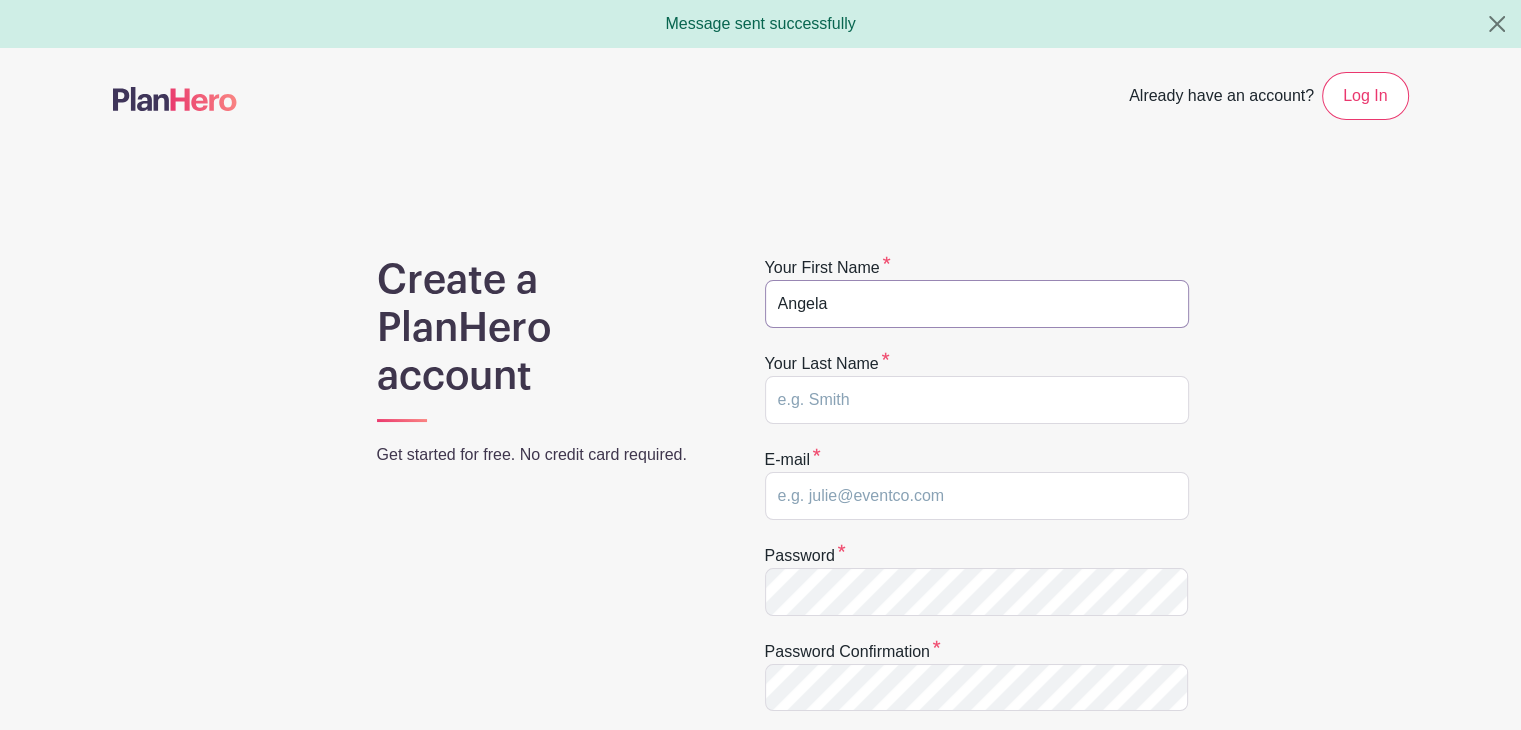 type on "Angela" 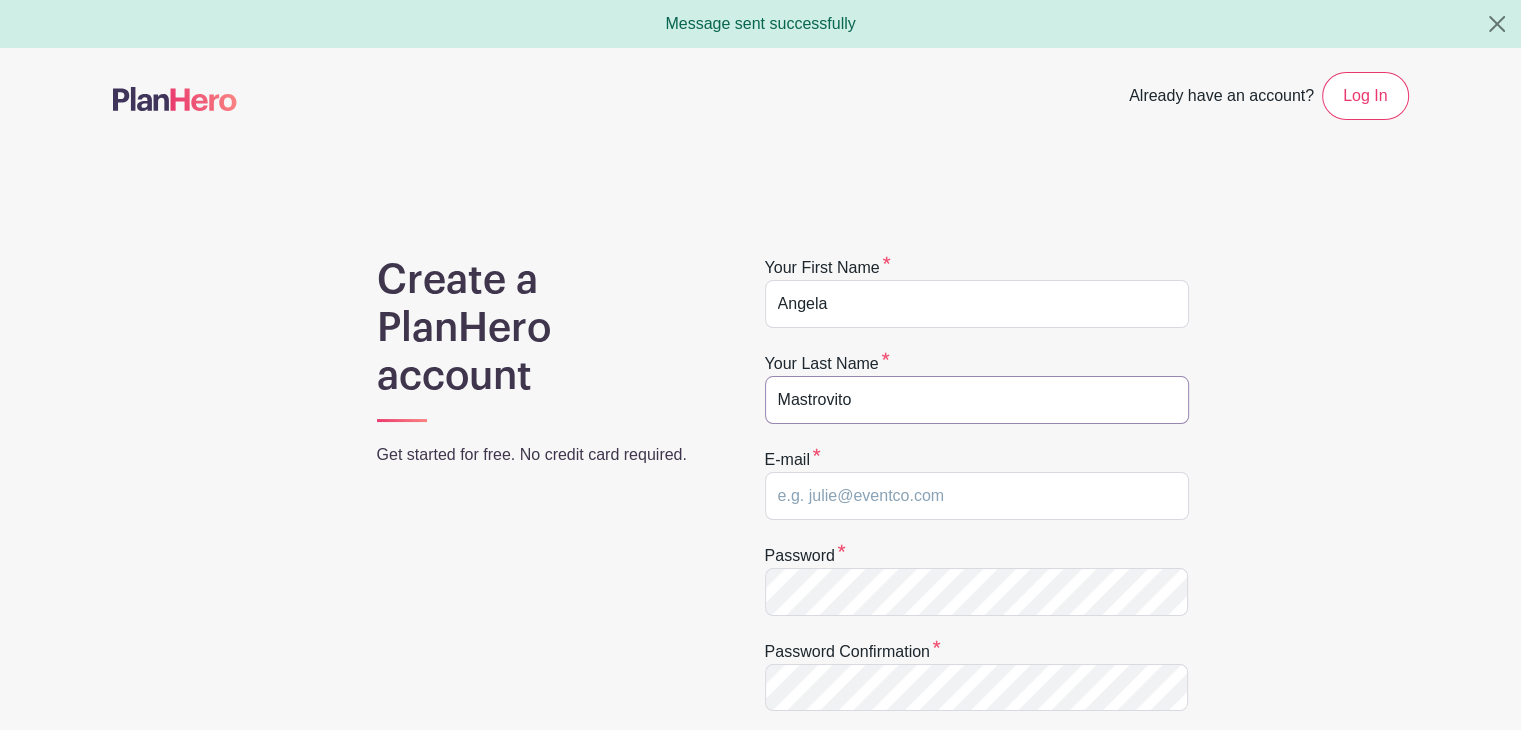 type on "Mastrovito" 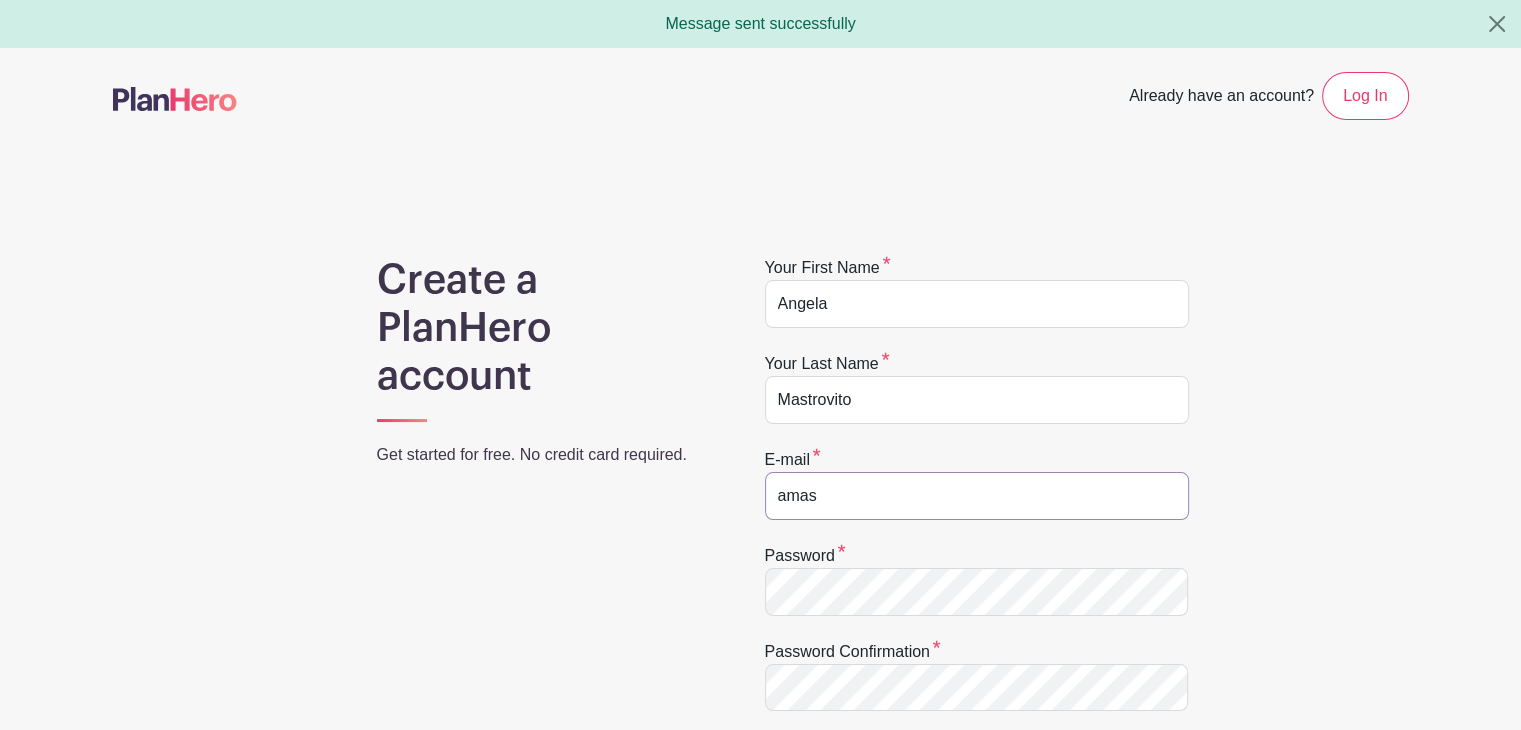 type on "[EMAIL]" 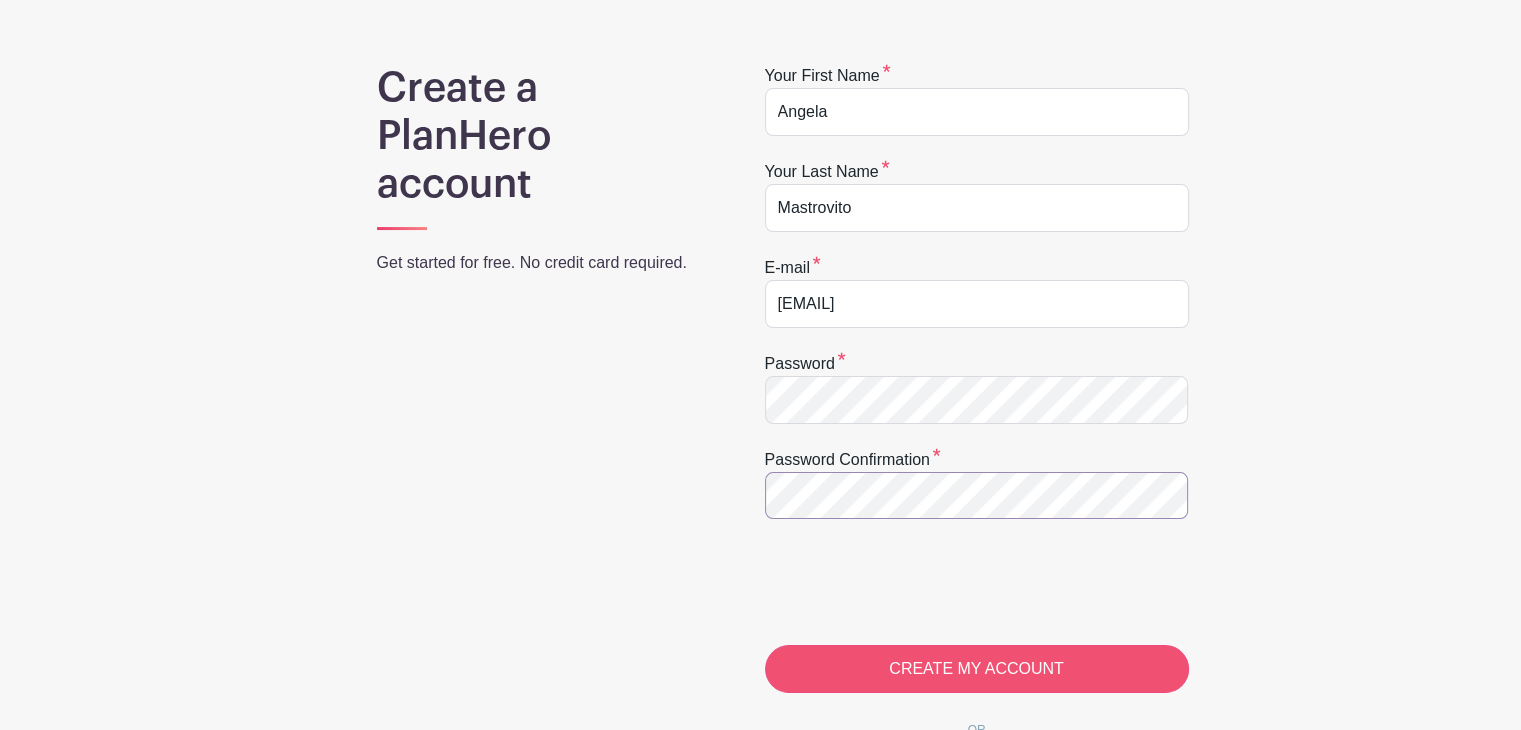scroll, scrollTop: 200, scrollLeft: 0, axis: vertical 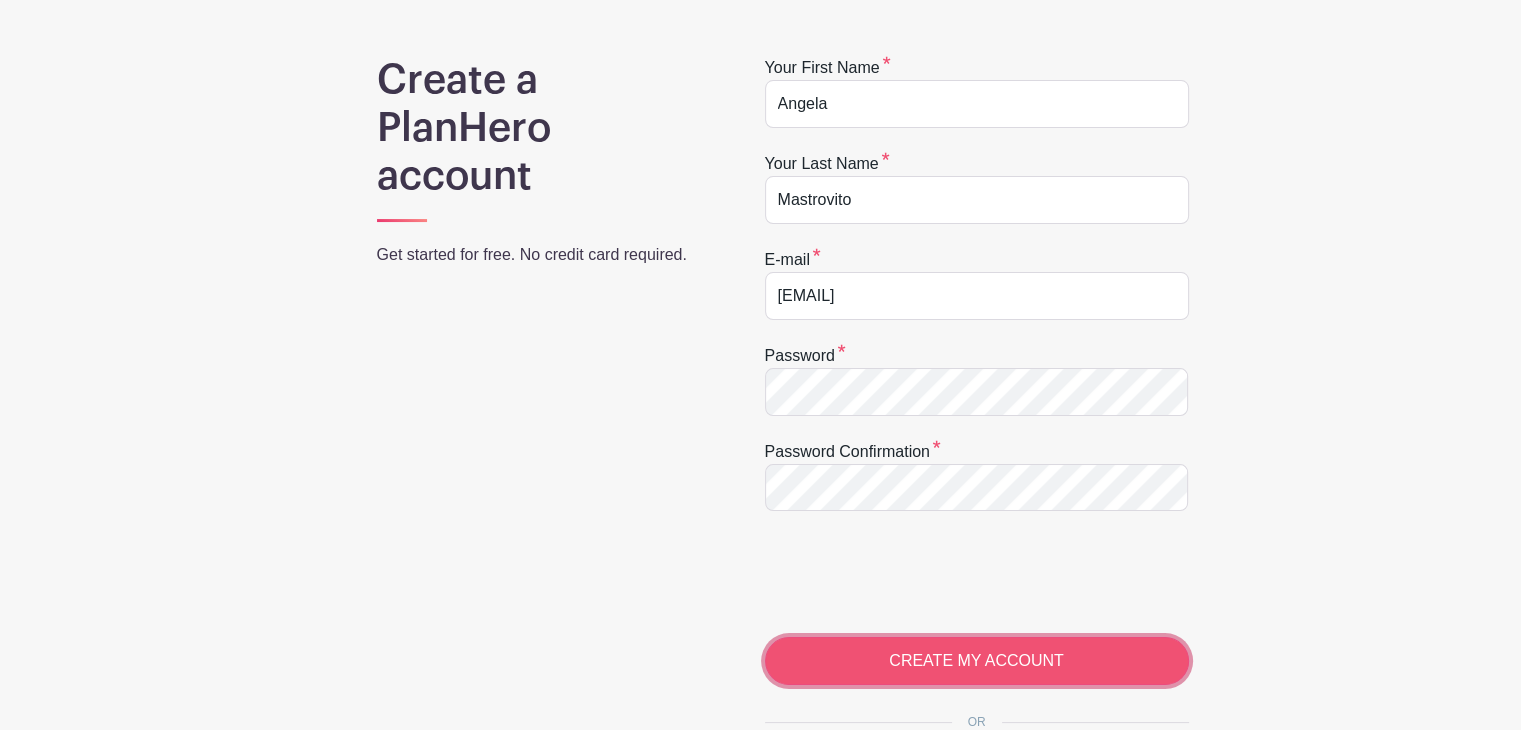 click on "CREATE MY ACCOUNT" at bounding box center (977, 661) 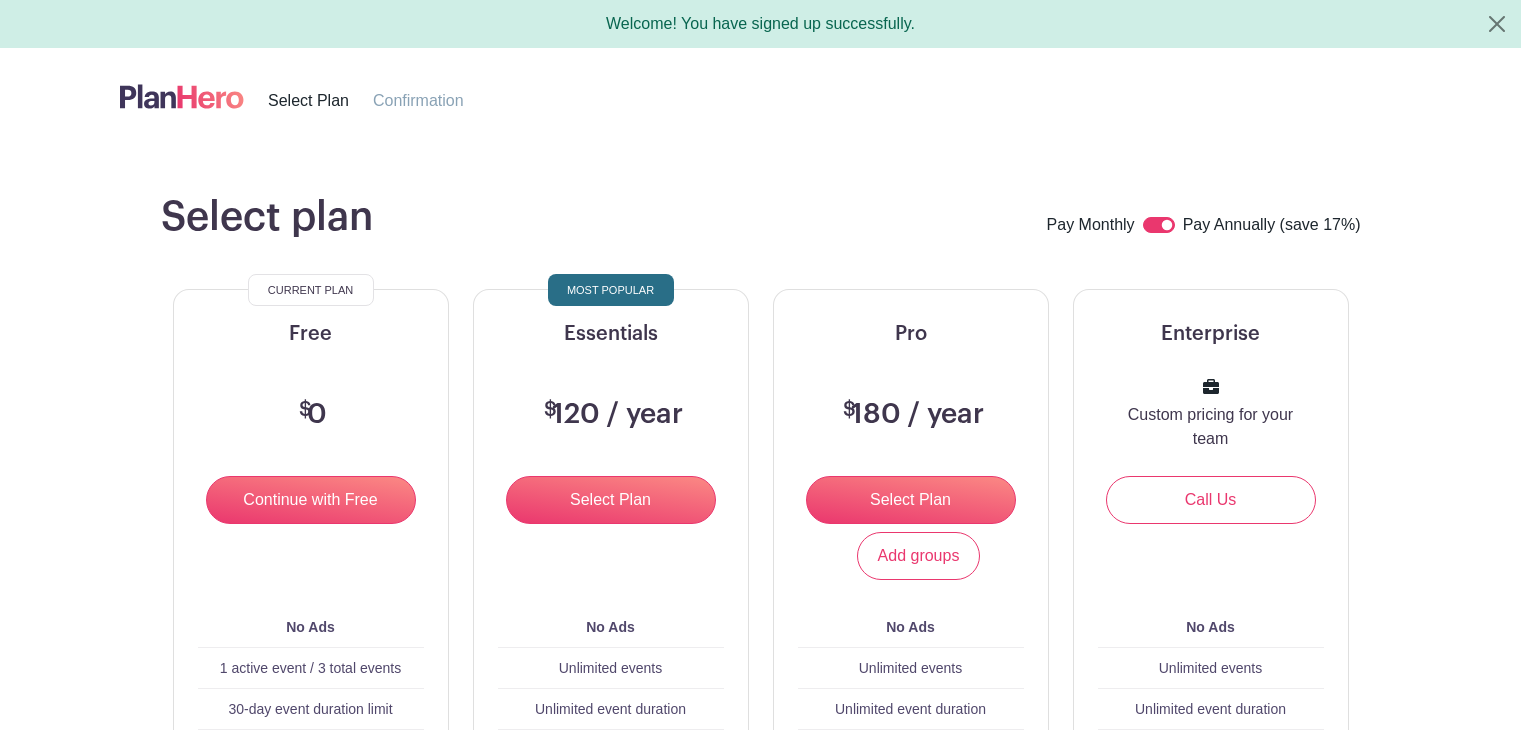 scroll, scrollTop: 0, scrollLeft: 0, axis: both 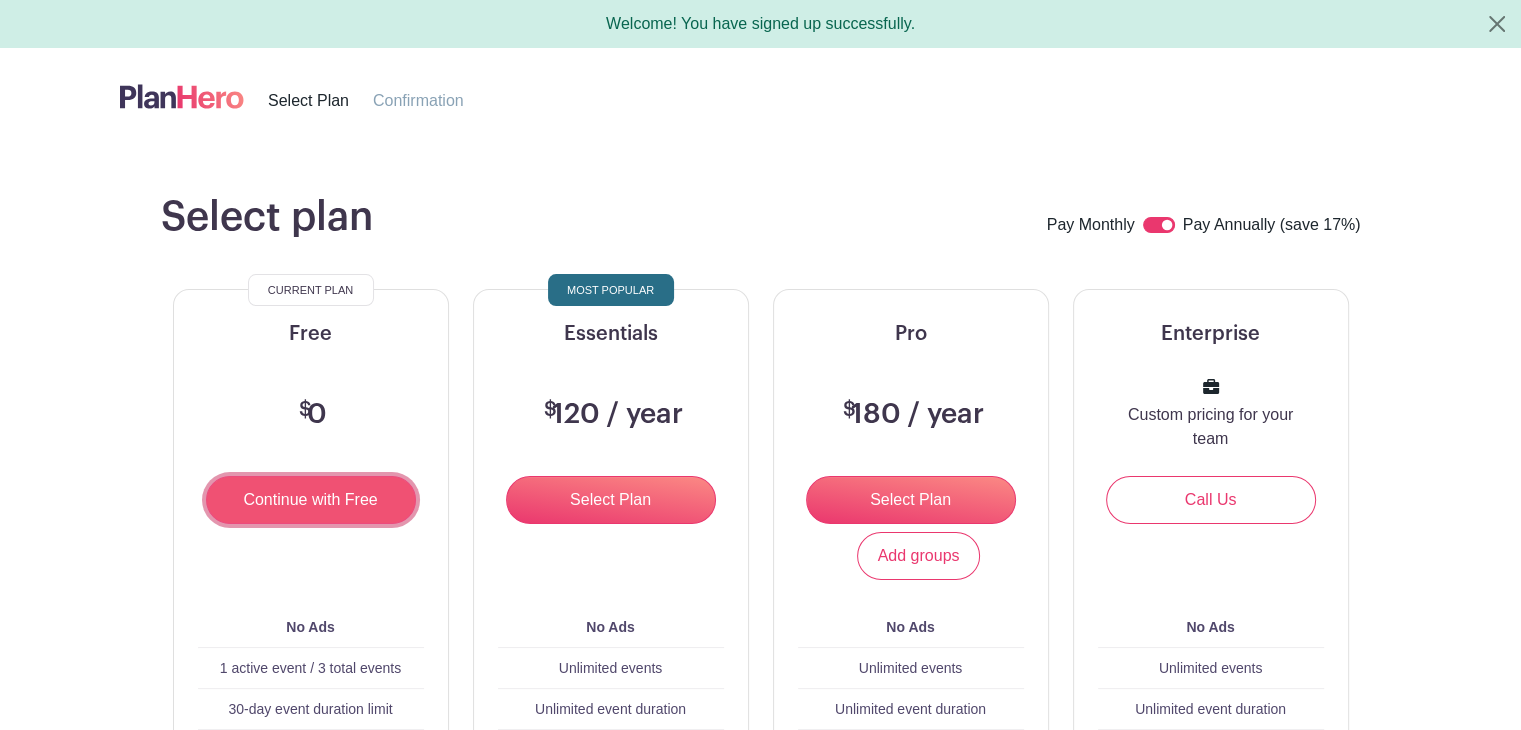 click on "Continue with Free" at bounding box center (311, 500) 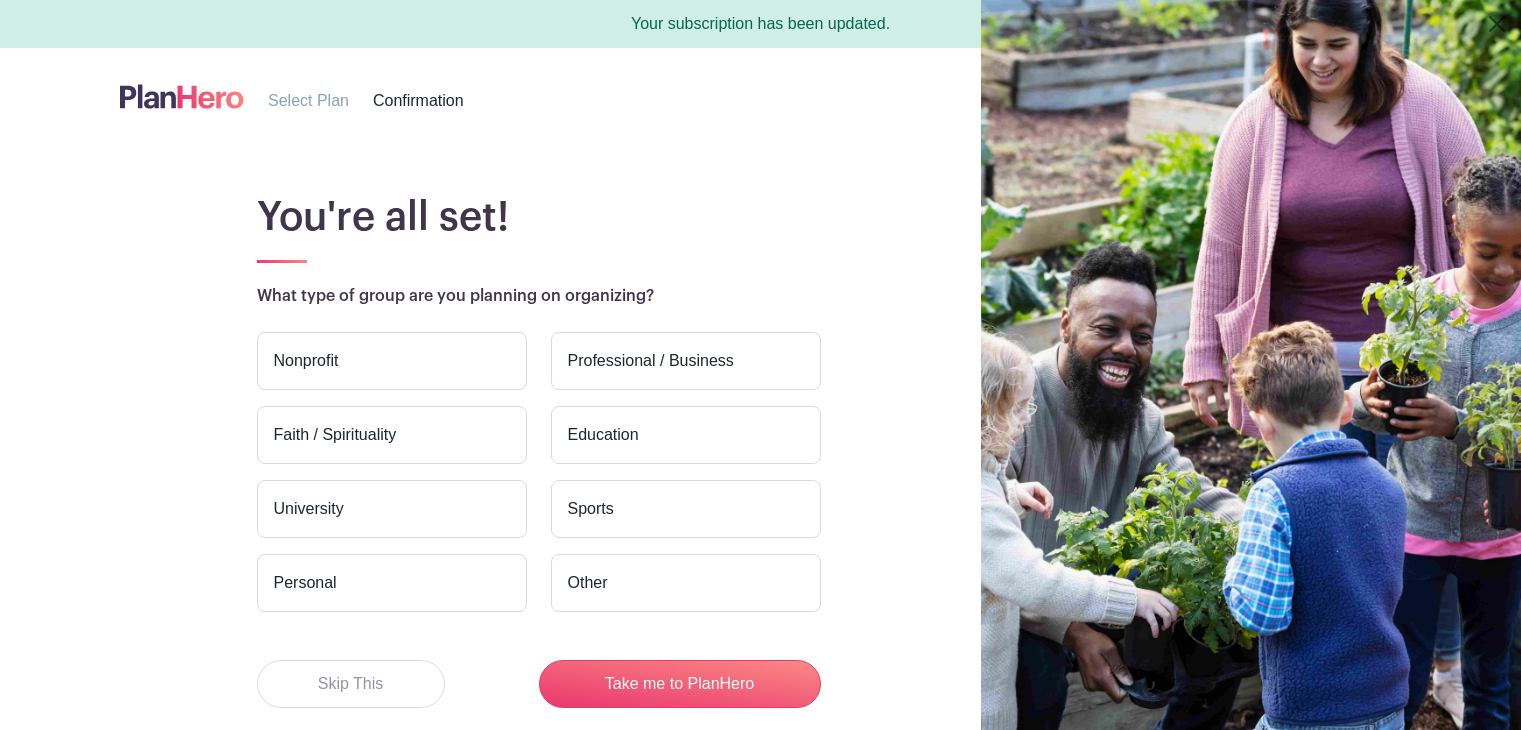 scroll, scrollTop: 0, scrollLeft: 0, axis: both 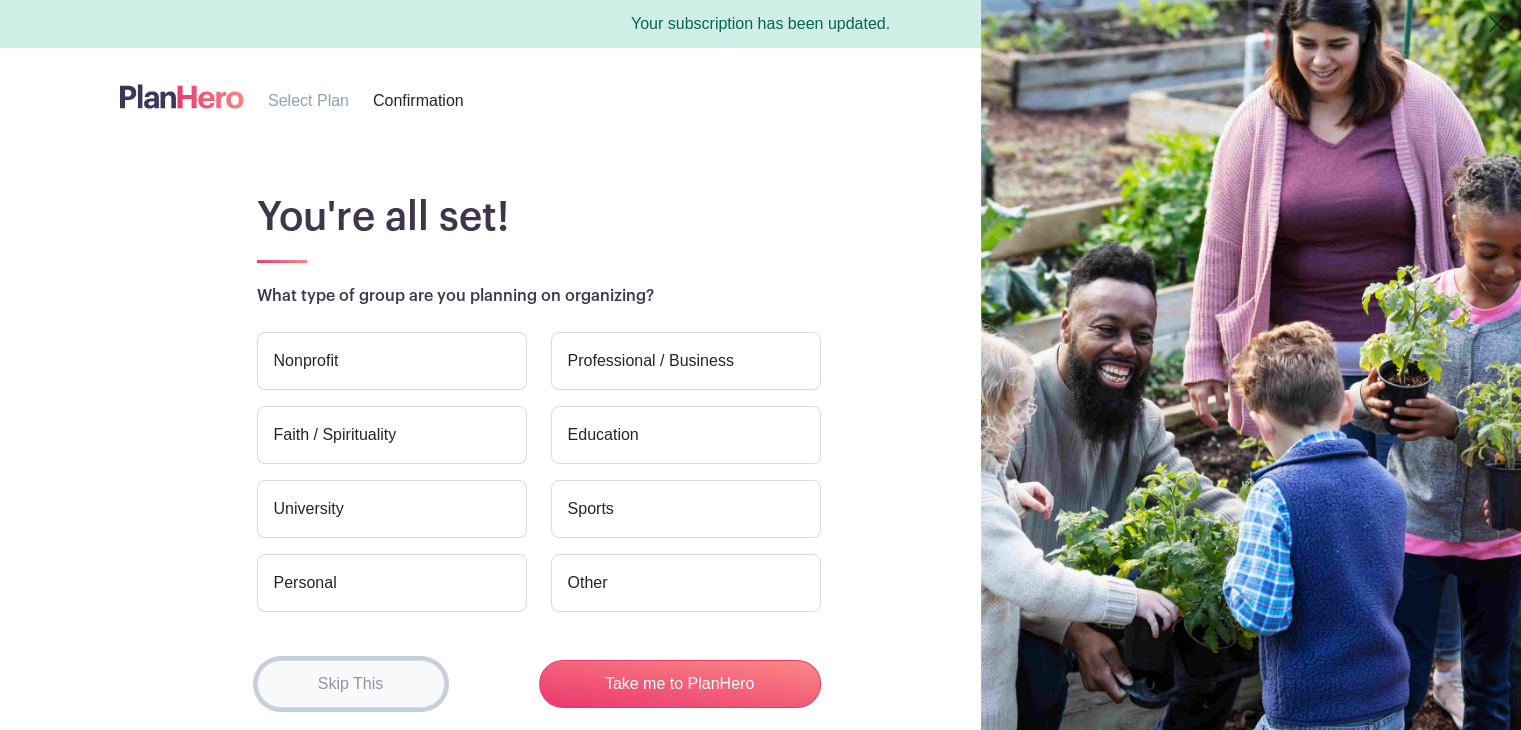 click on "Skip This" at bounding box center (351, 684) 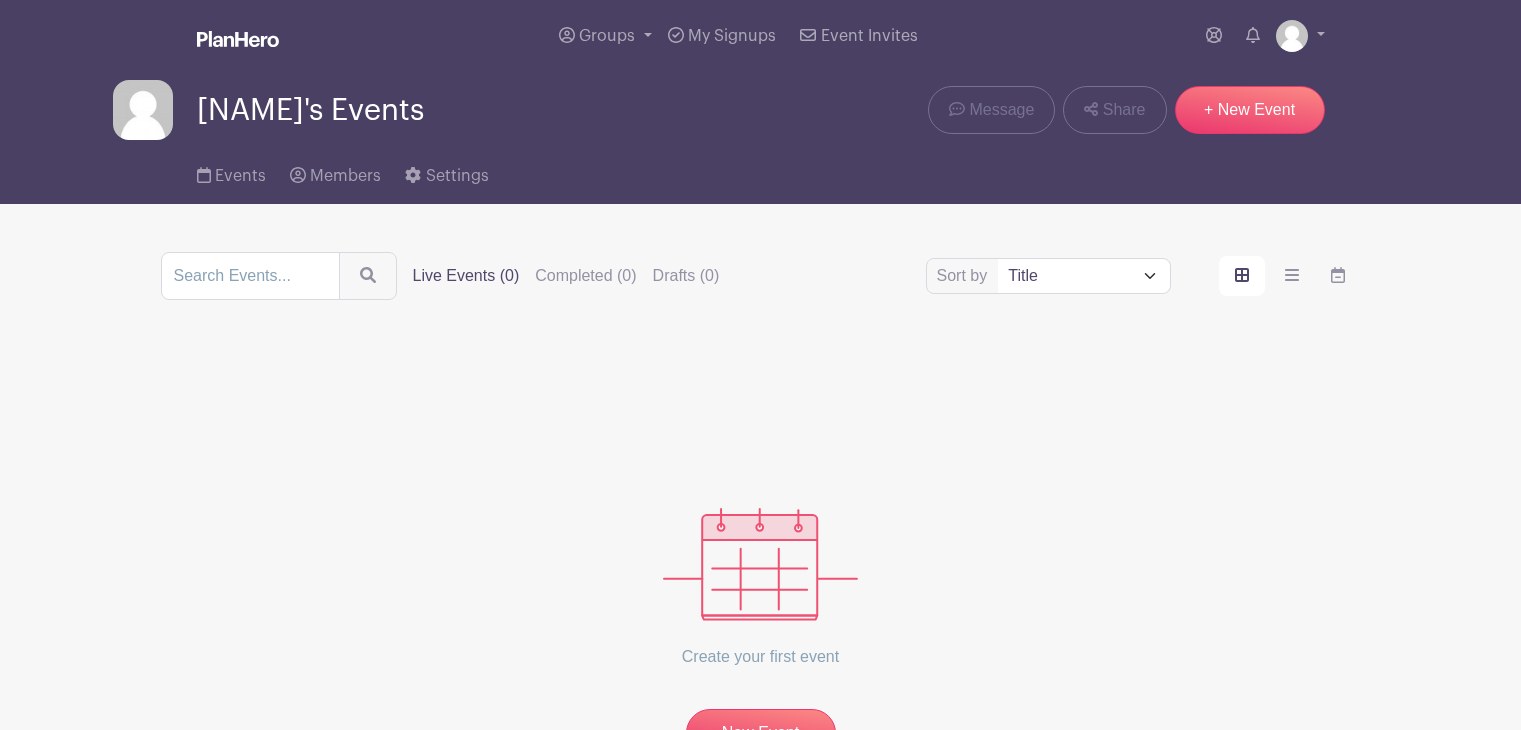 scroll, scrollTop: 0, scrollLeft: 0, axis: both 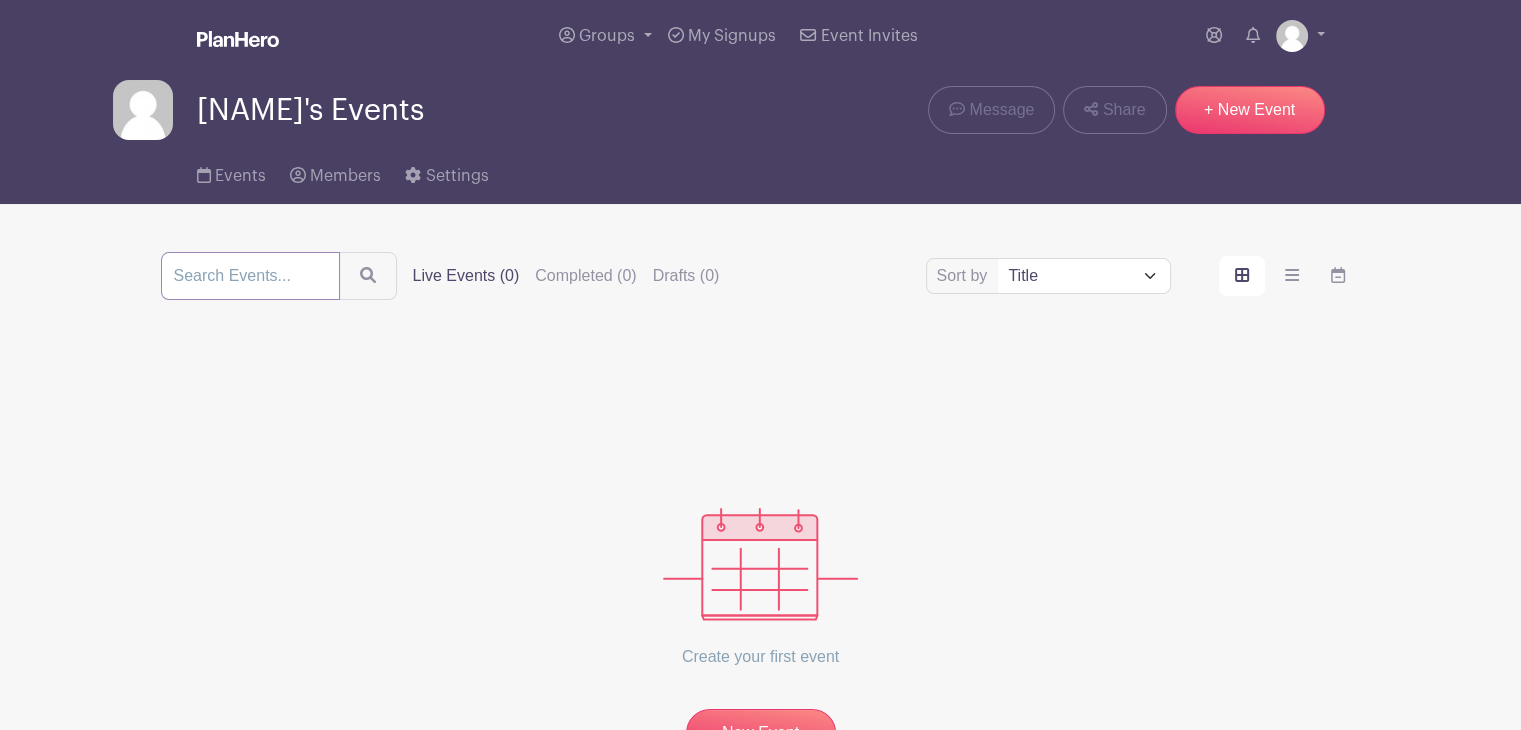 click at bounding box center (250, 276) 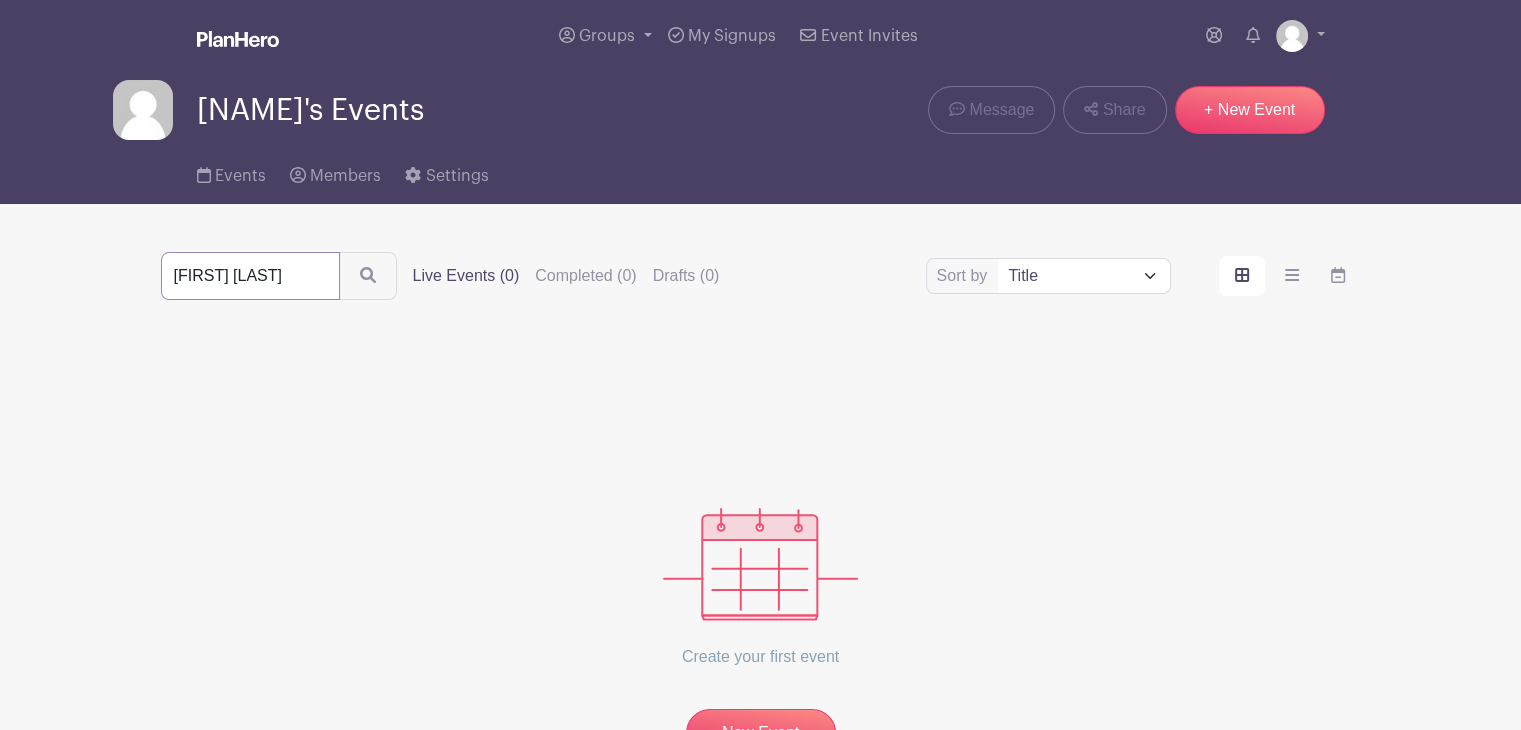 type on "[FIRST] [LAST]" 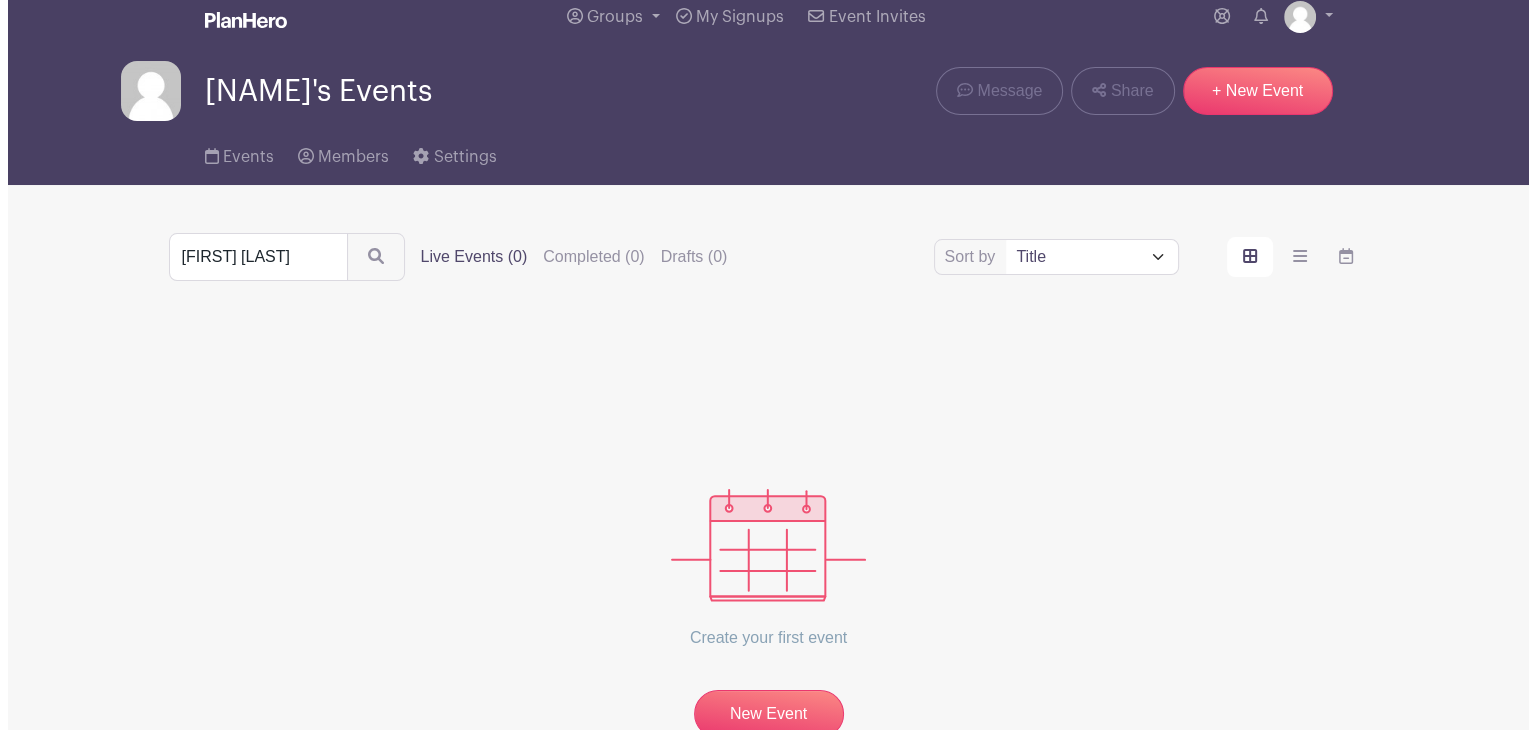 scroll, scrollTop: 0, scrollLeft: 0, axis: both 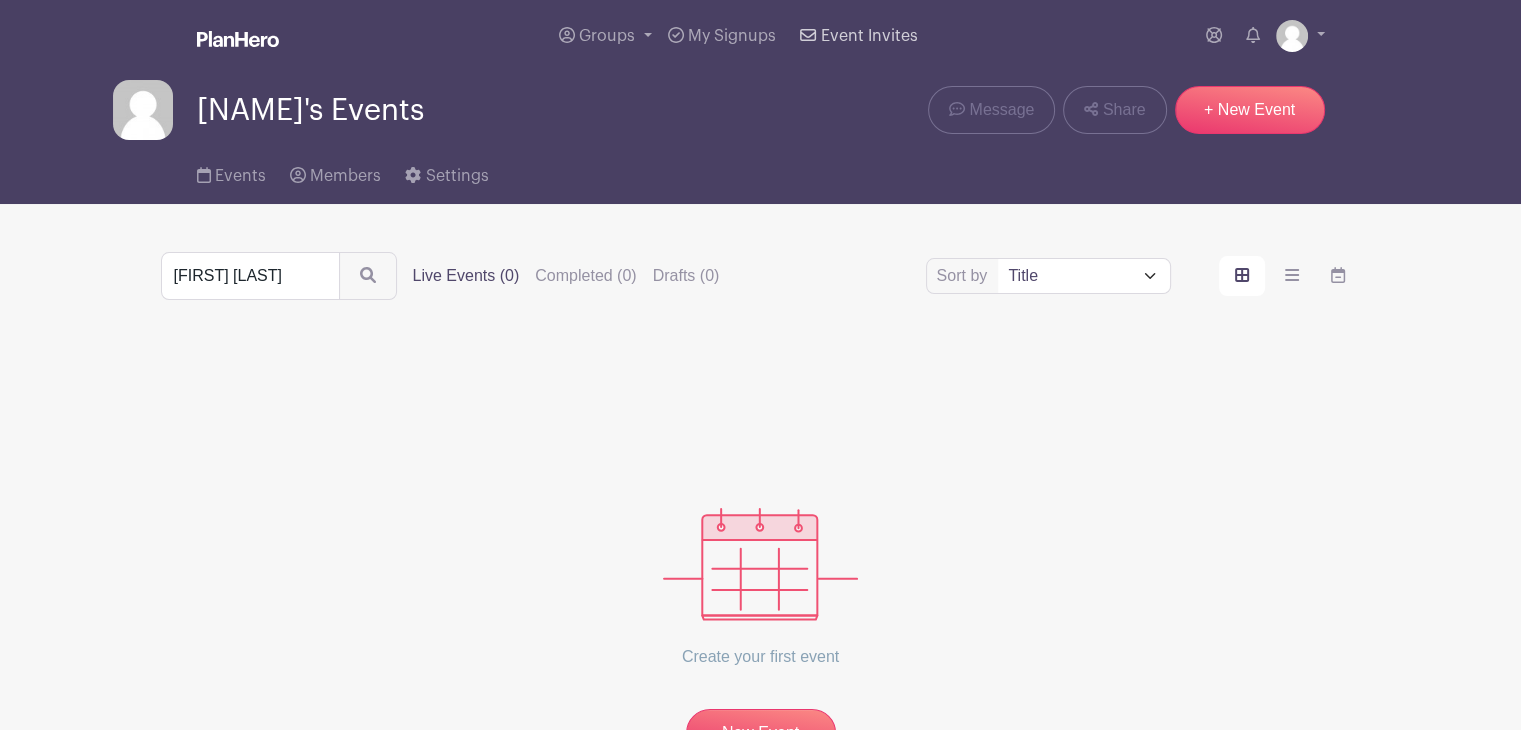 click on "Event Invites" at bounding box center (869, 36) 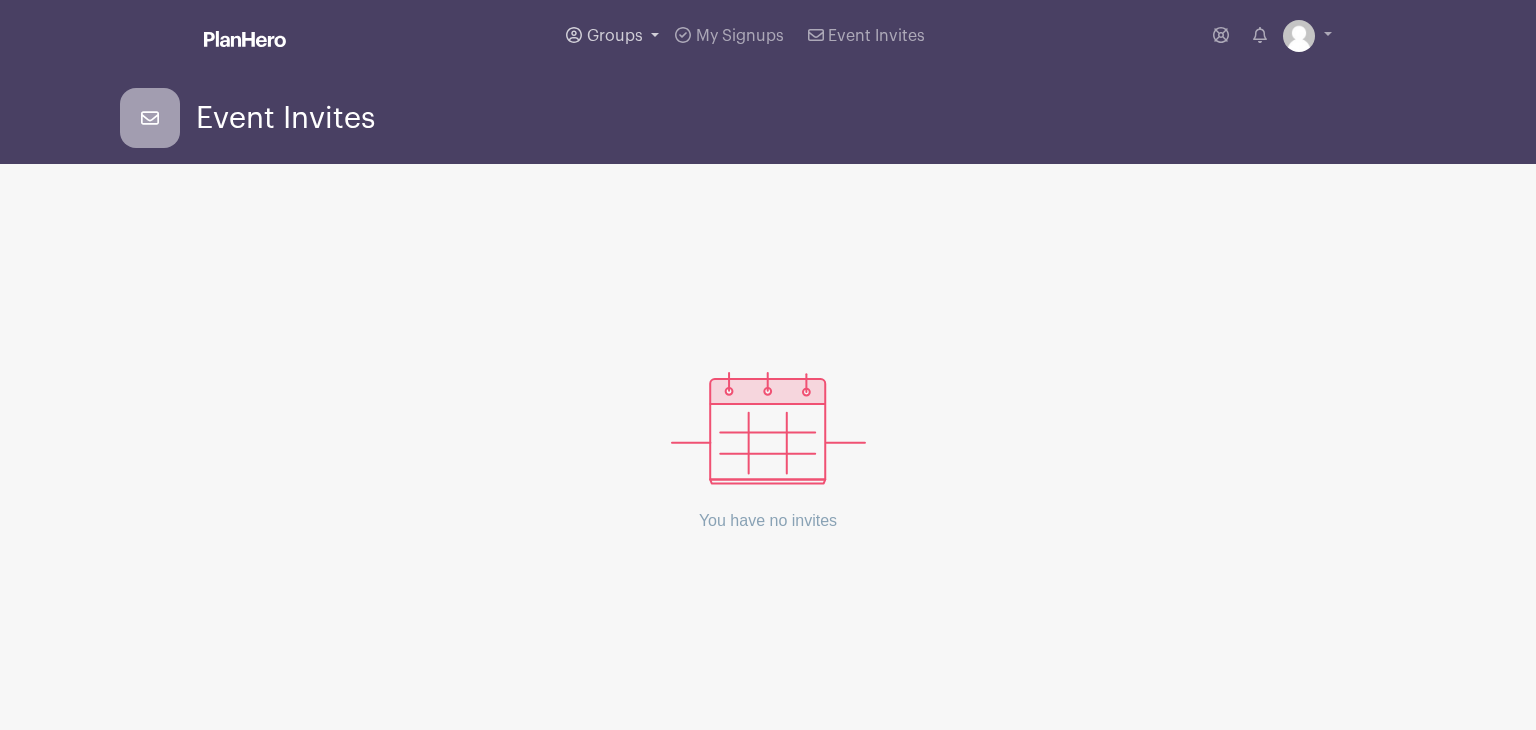 click on "Groups" at bounding box center [615, 36] 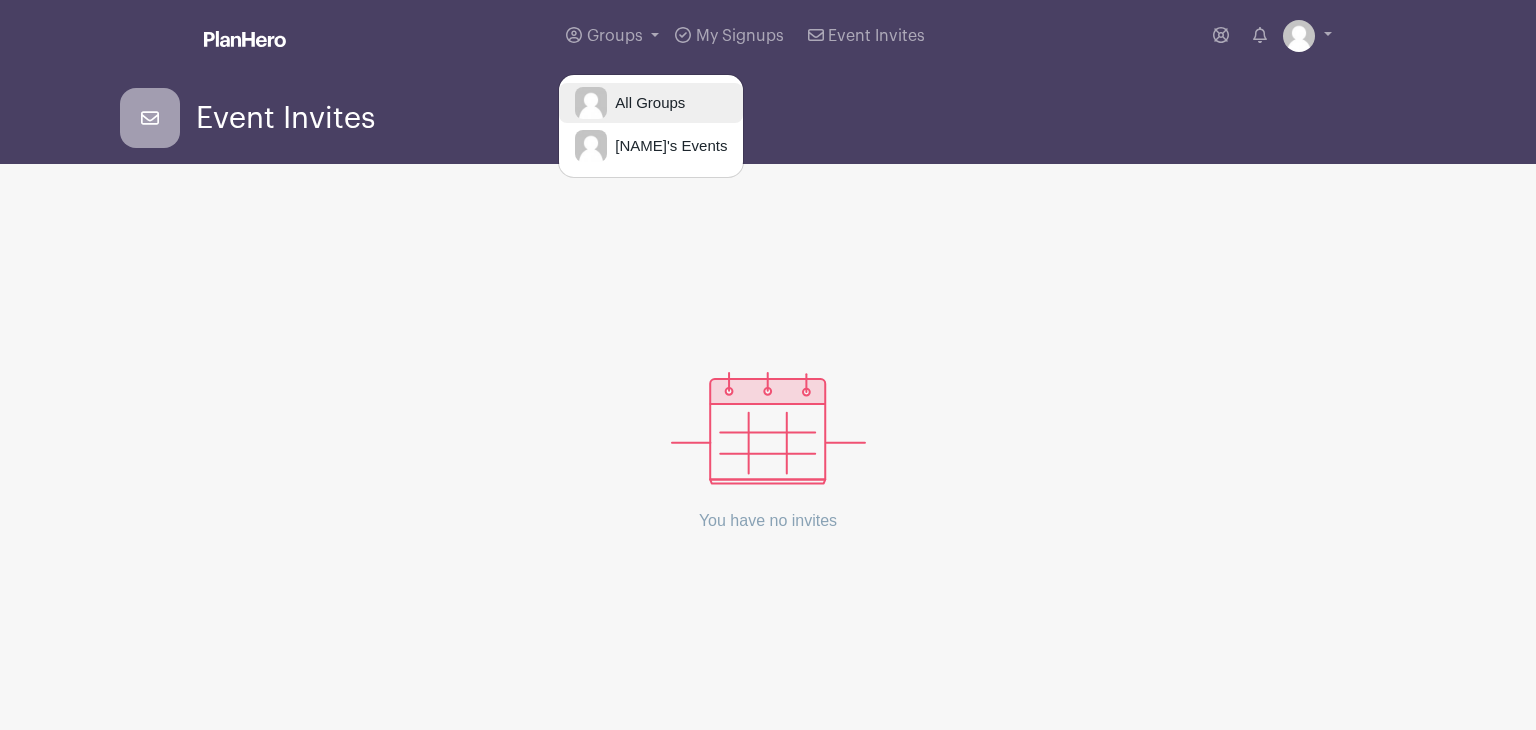 click on "All Groups" at bounding box center (646, 103) 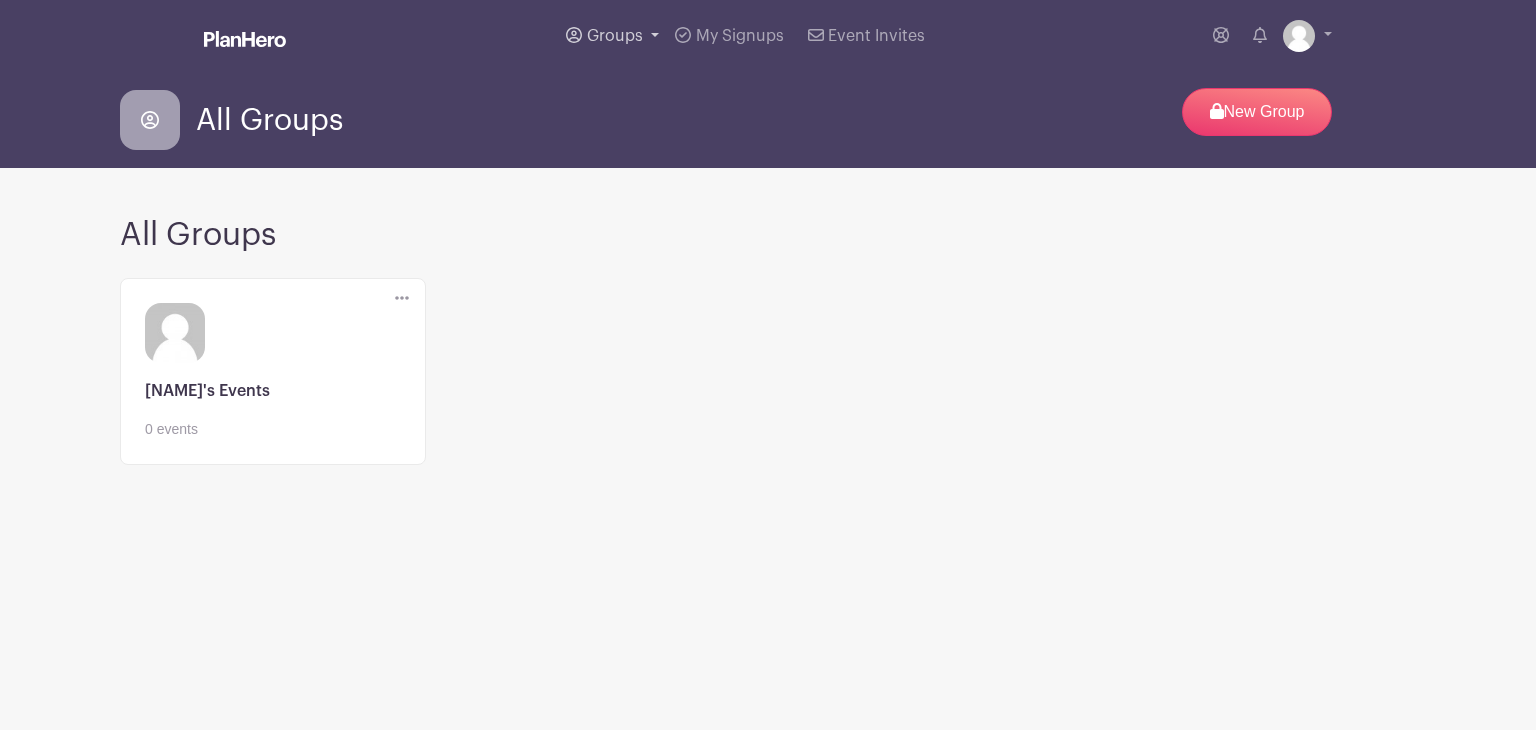 click on "Groups" at bounding box center (612, 36) 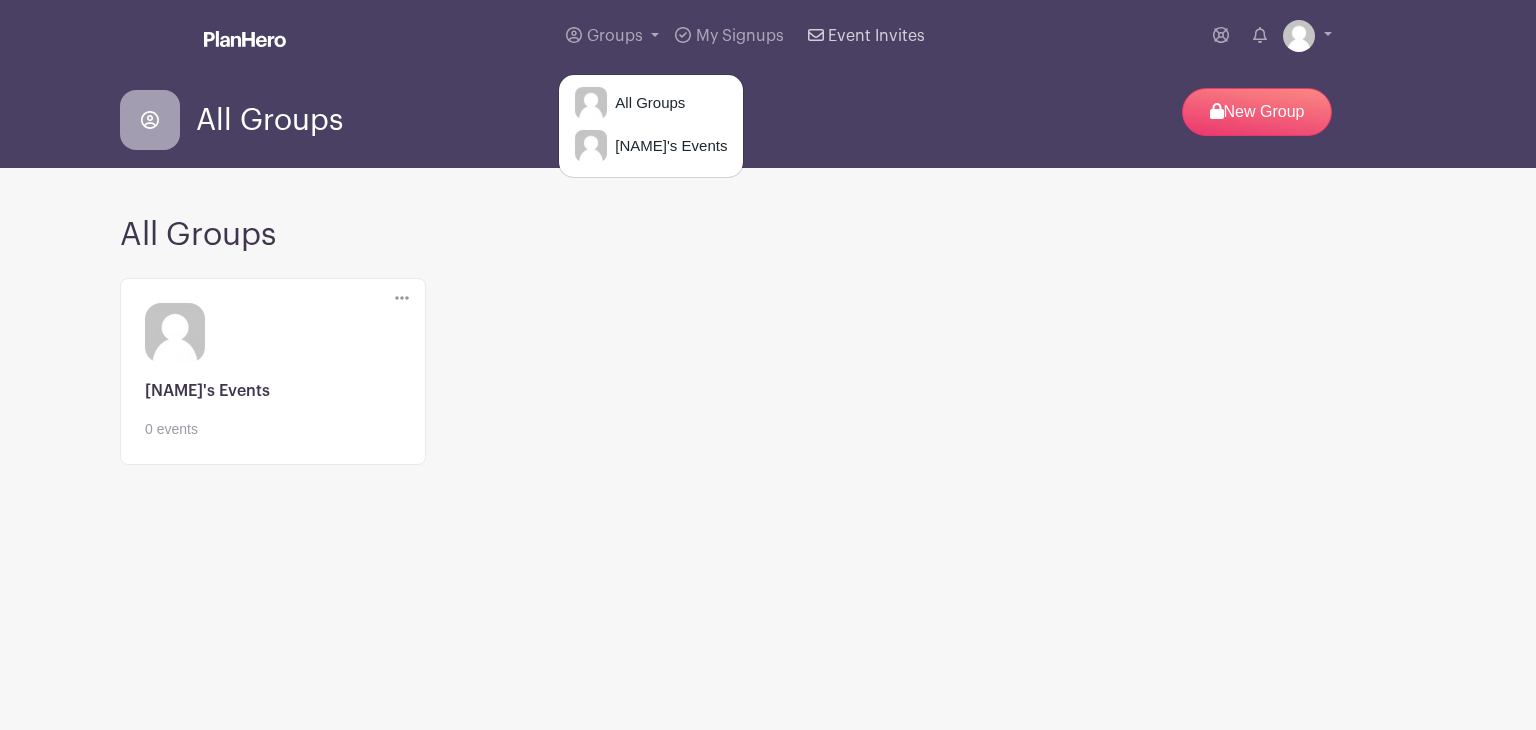 click on "Event Invites" at bounding box center (876, 36) 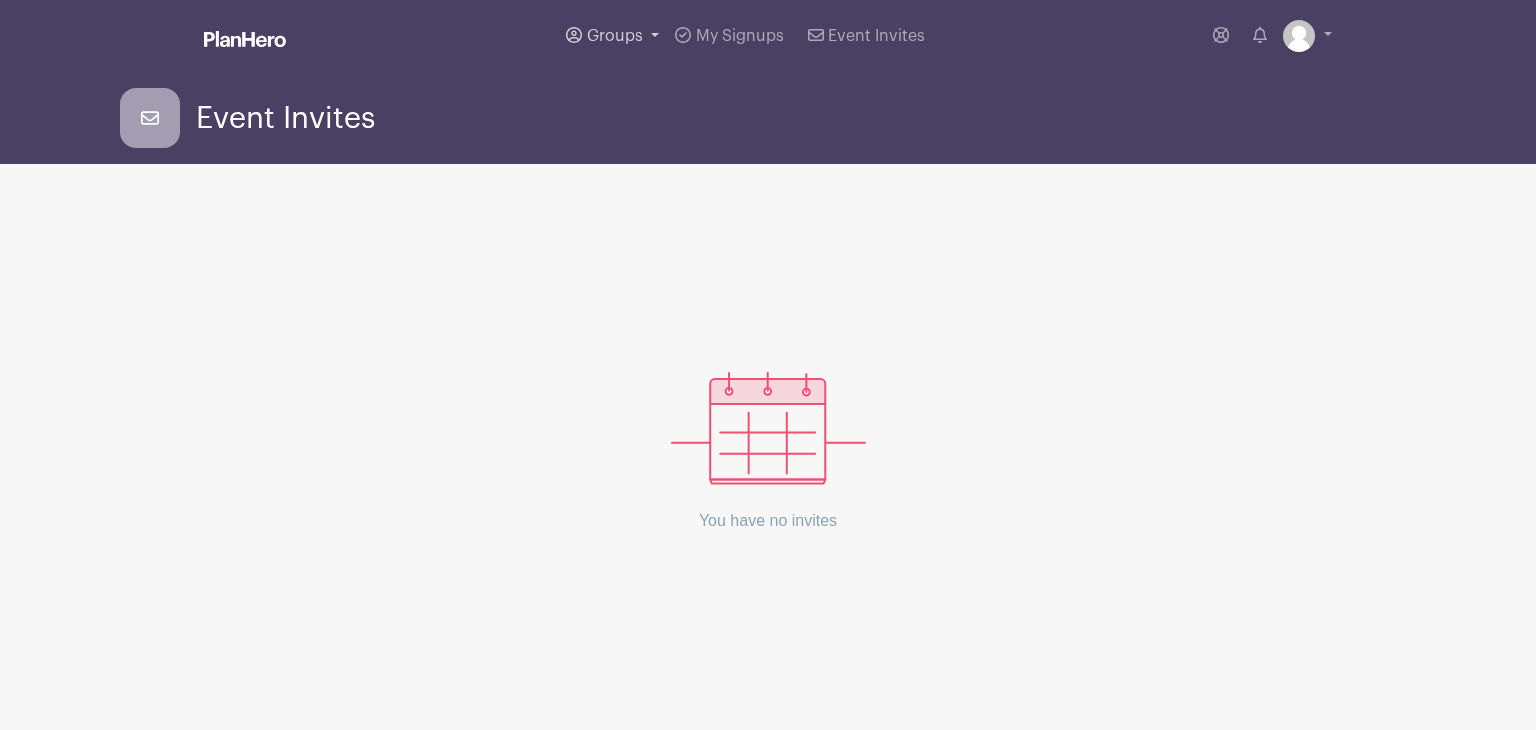 click on "Groups" at bounding box center (615, 36) 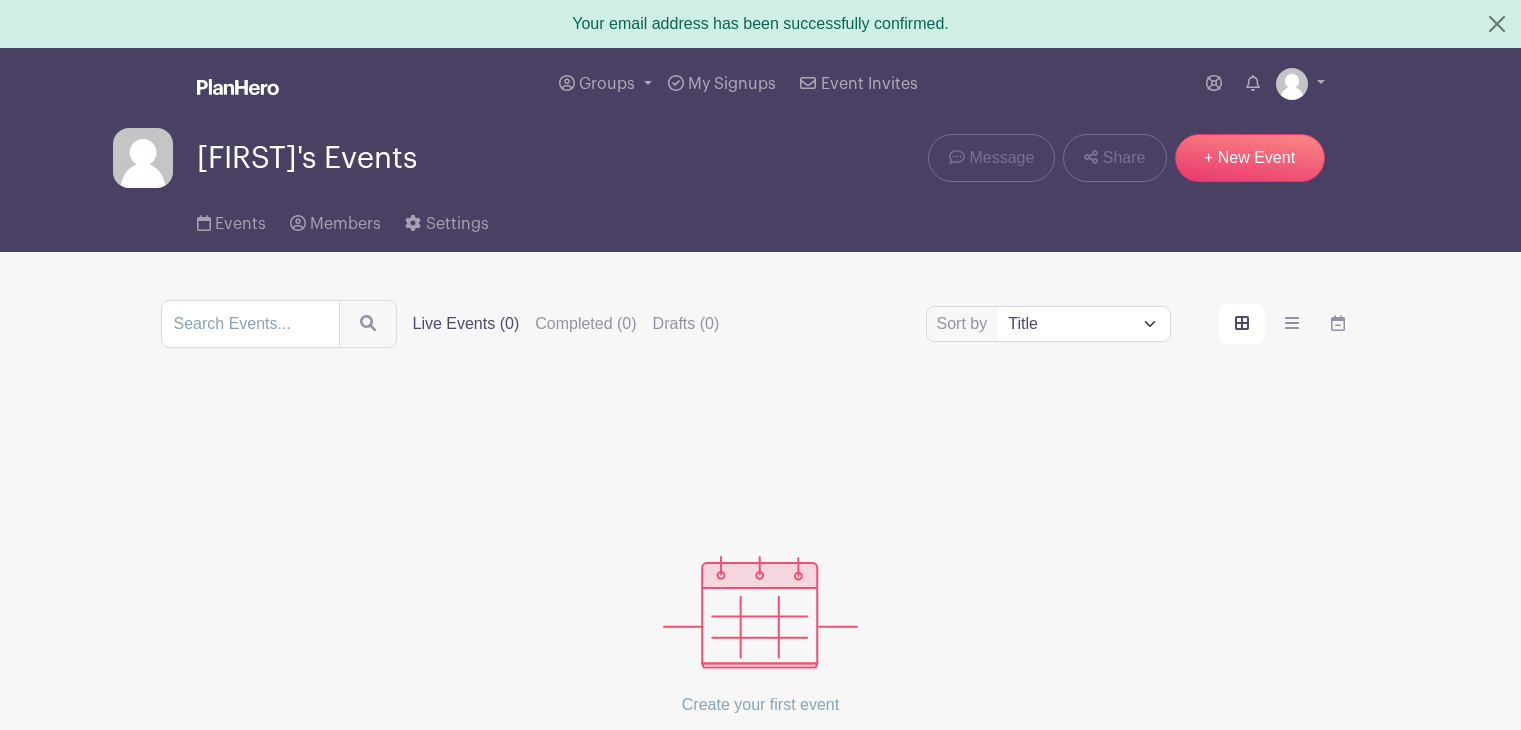 scroll, scrollTop: 0, scrollLeft: 0, axis: both 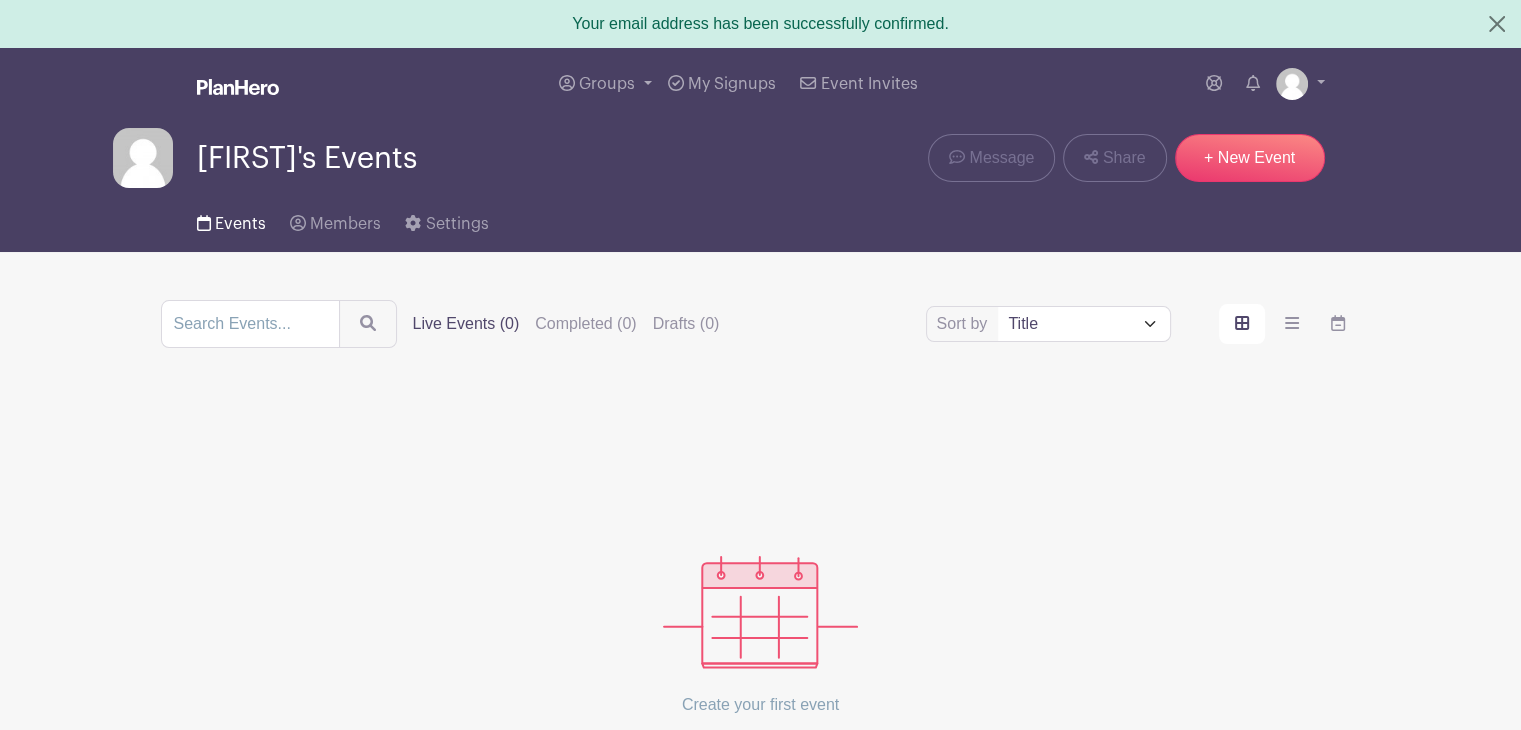 click on "Events" at bounding box center [240, 224] 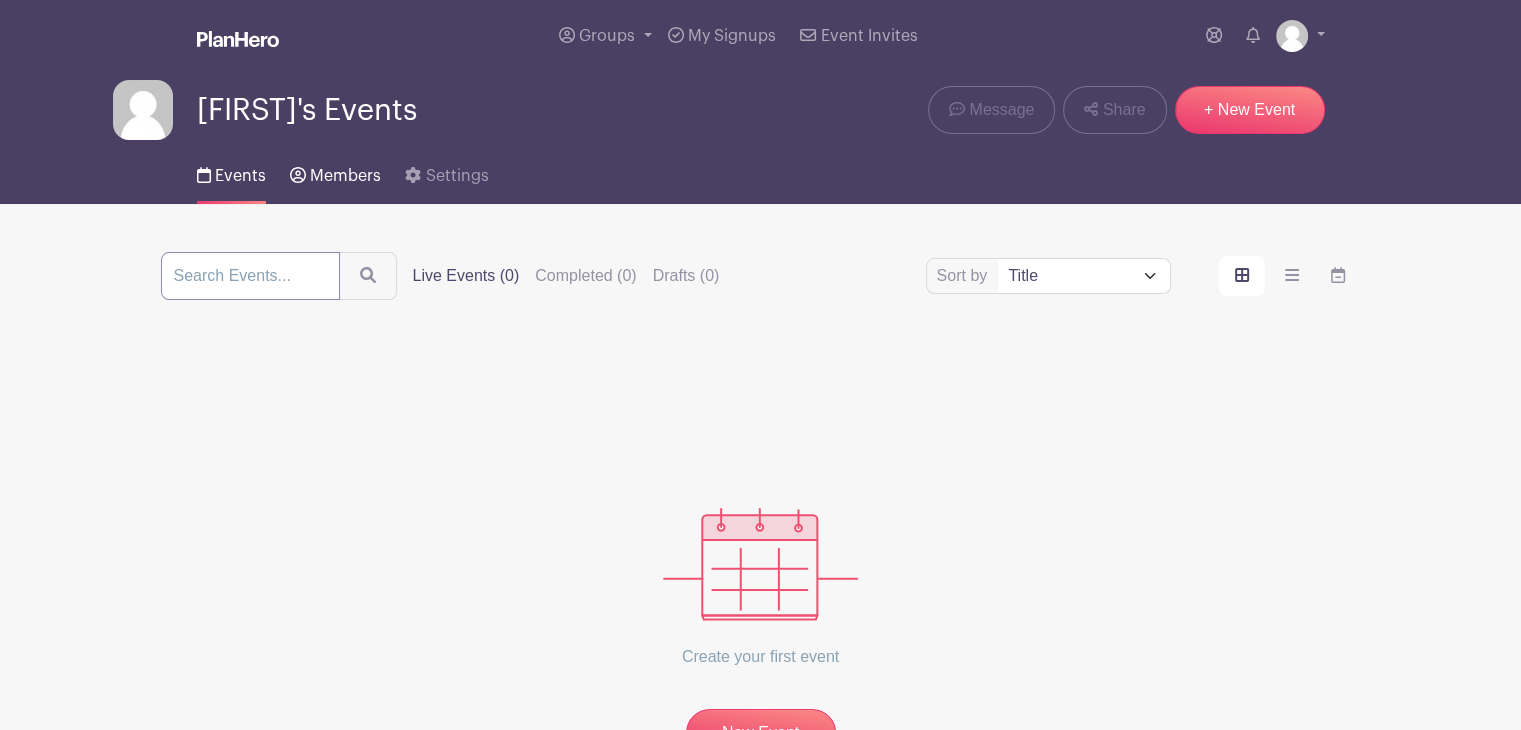 type on "https://schedule.planhero.com/groups/5b4232696/group_members" 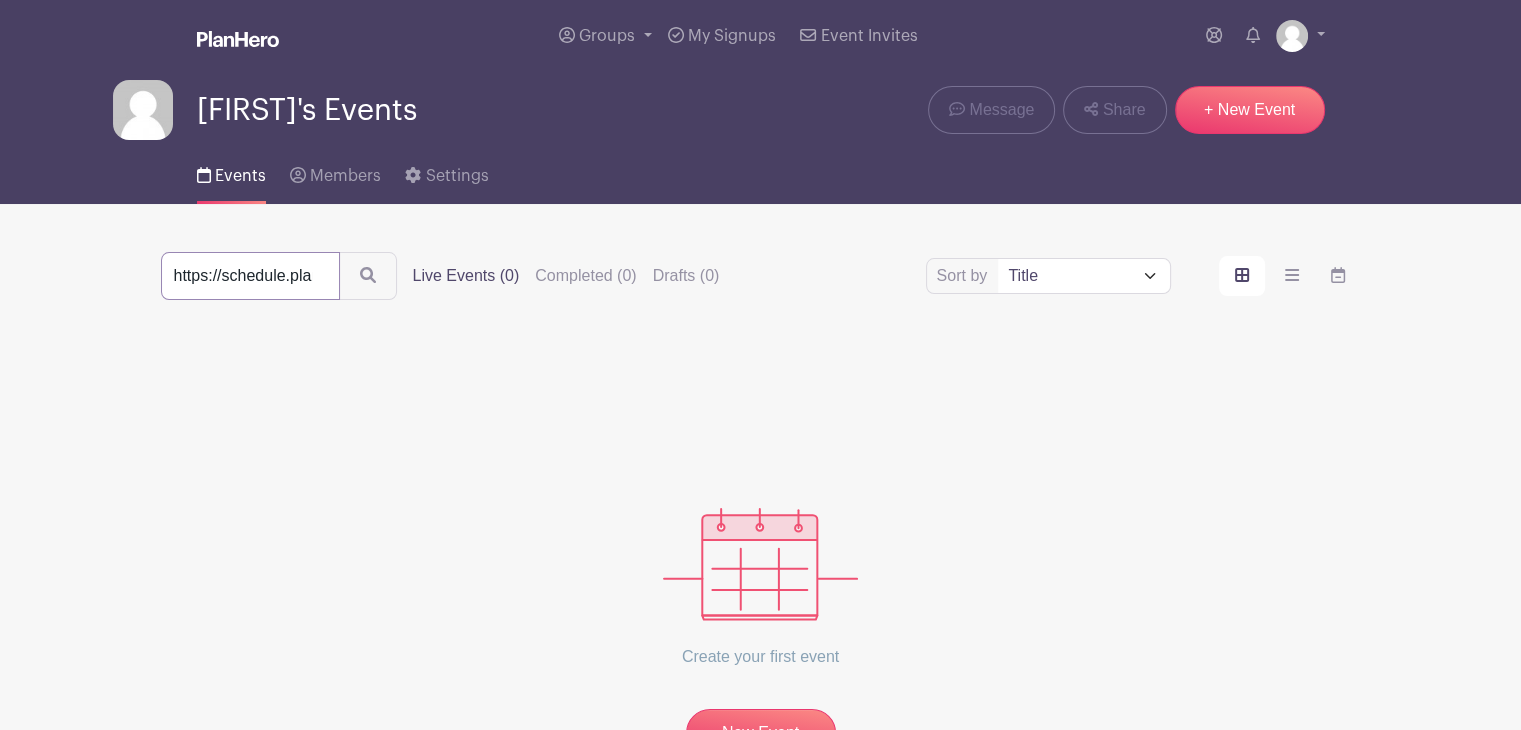 click on "https://schedule.planhero.com/groups/5b4232696/group_members" at bounding box center (250, 276) 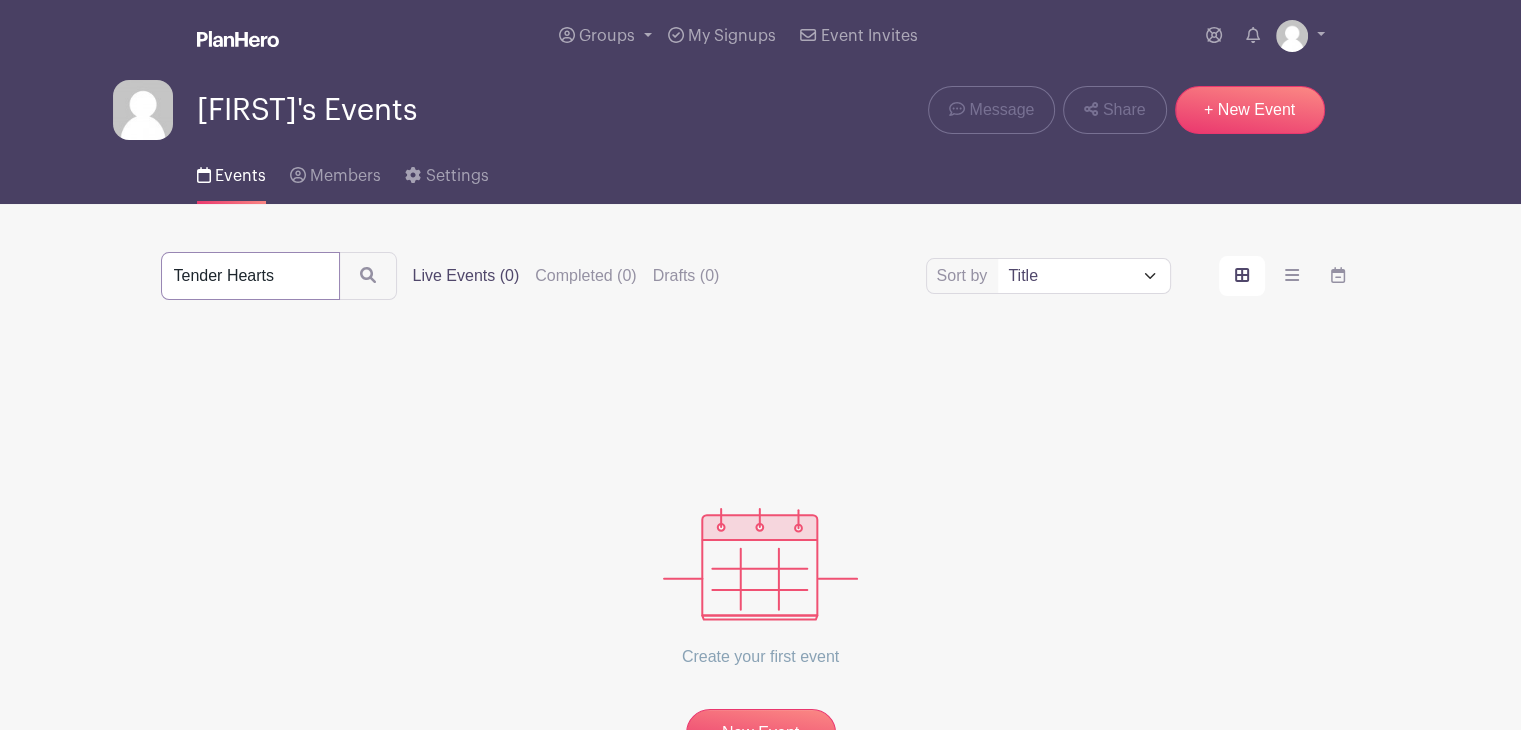 type on "Tender Hearts" 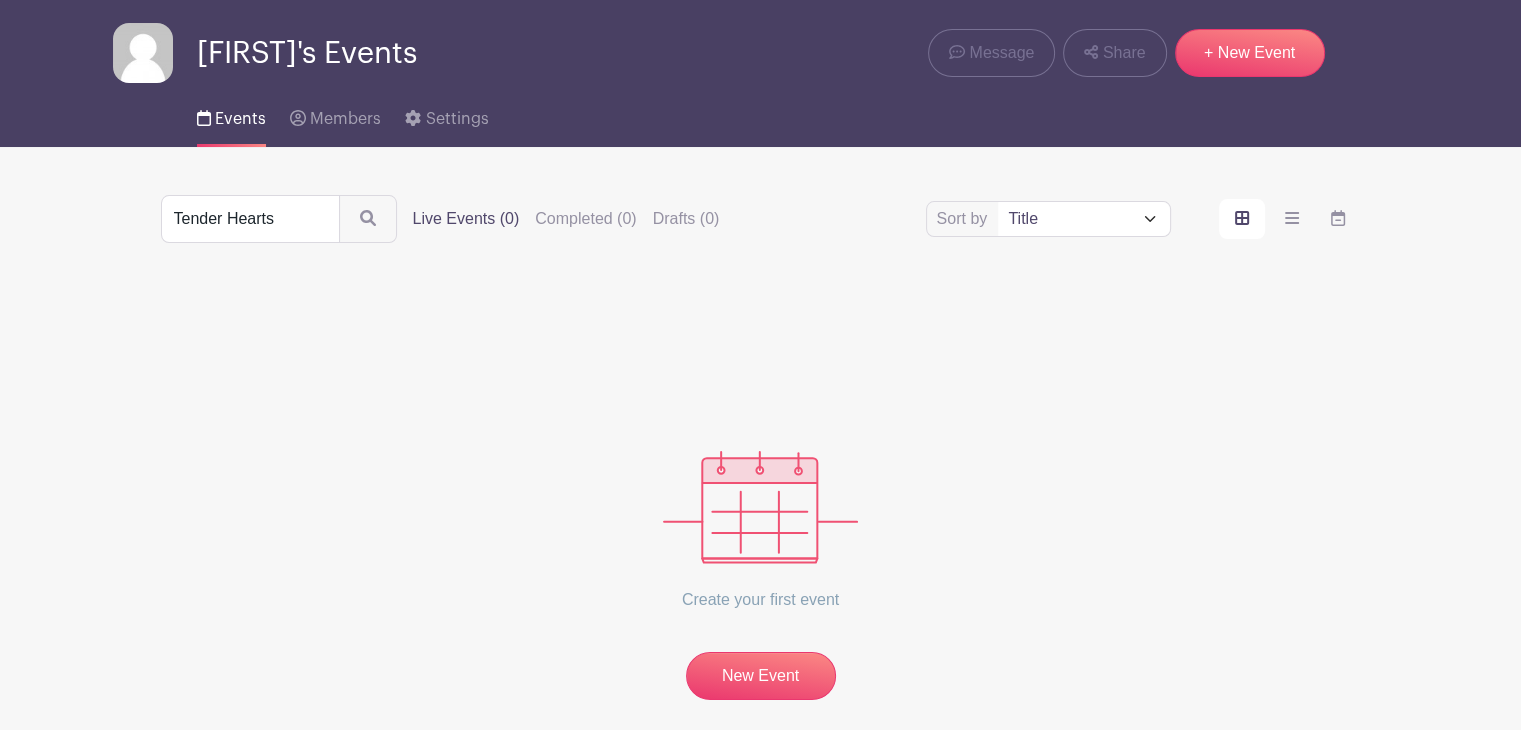 scroll, scrollTop: 0, scrollLeft: 0, axis: both 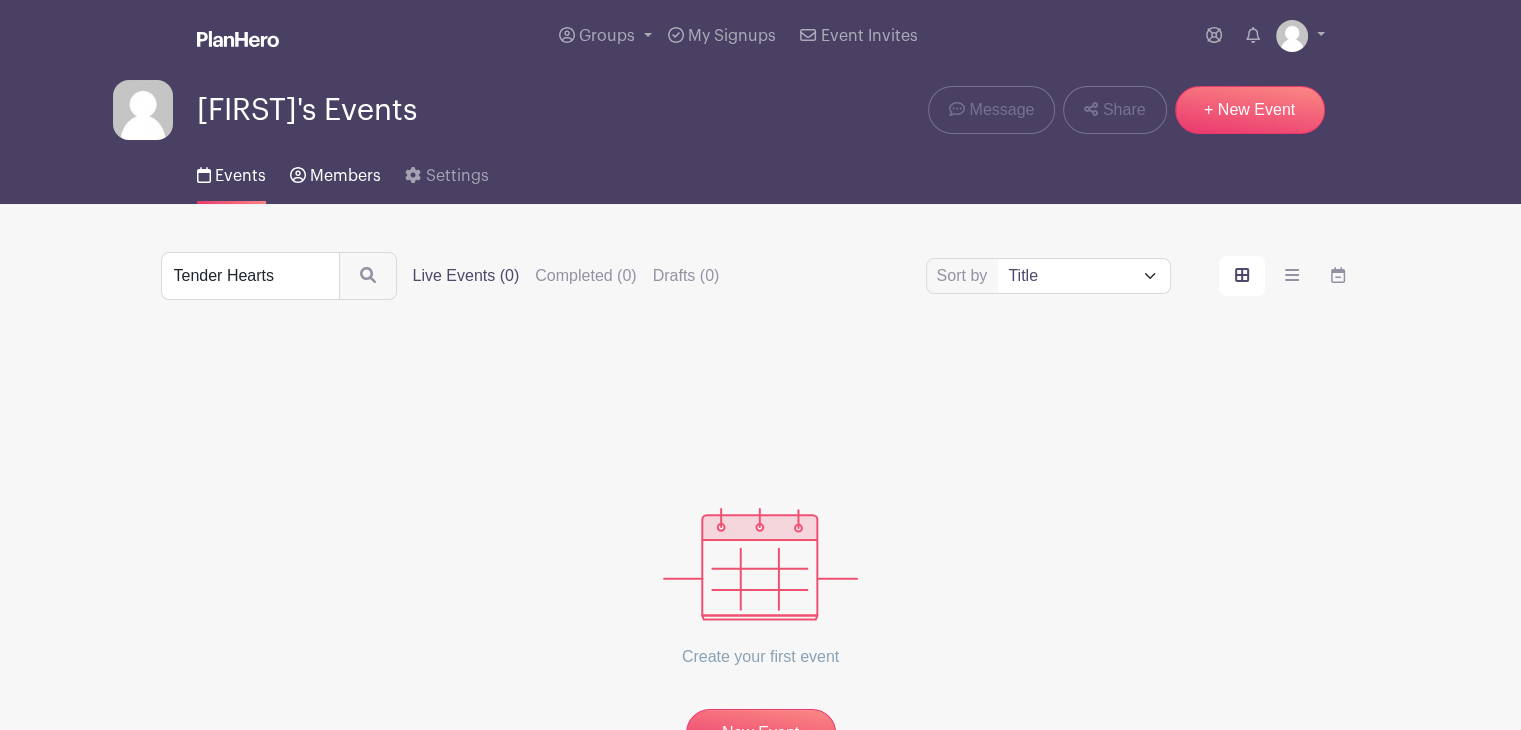 click on "Members" at bounding box center [345, 176] 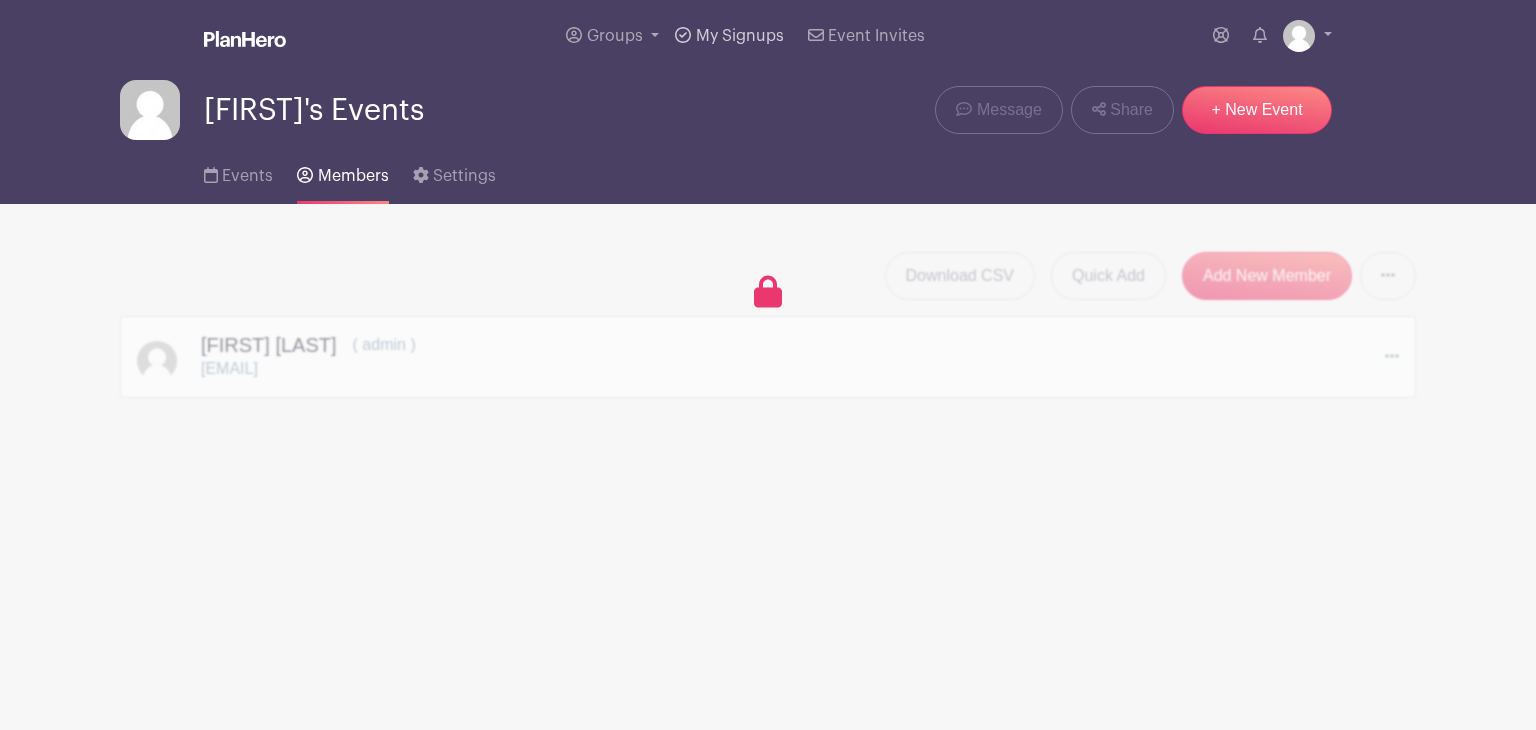 click on "My Signups" at bounding box center (729, 36) 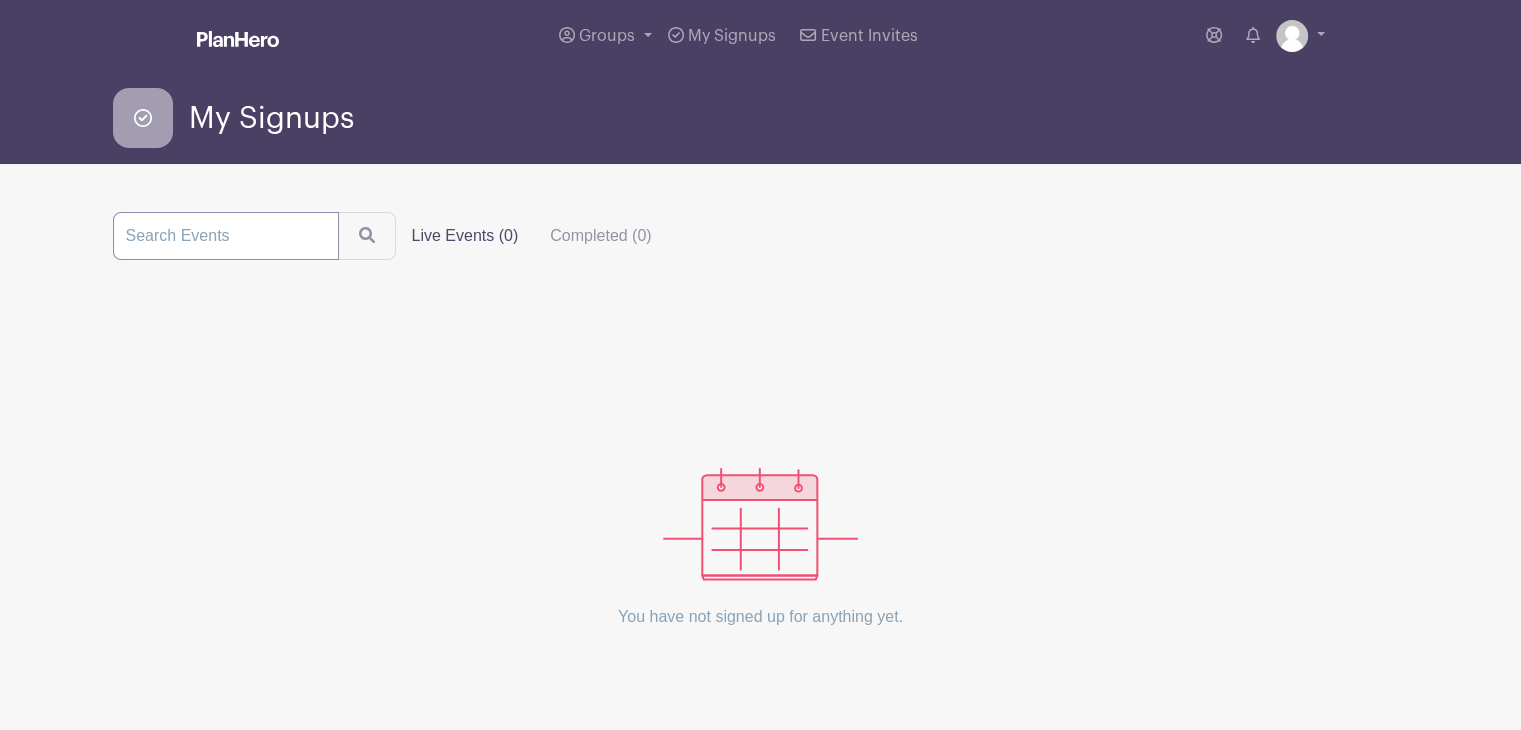 click at bounding box center [226, 236] 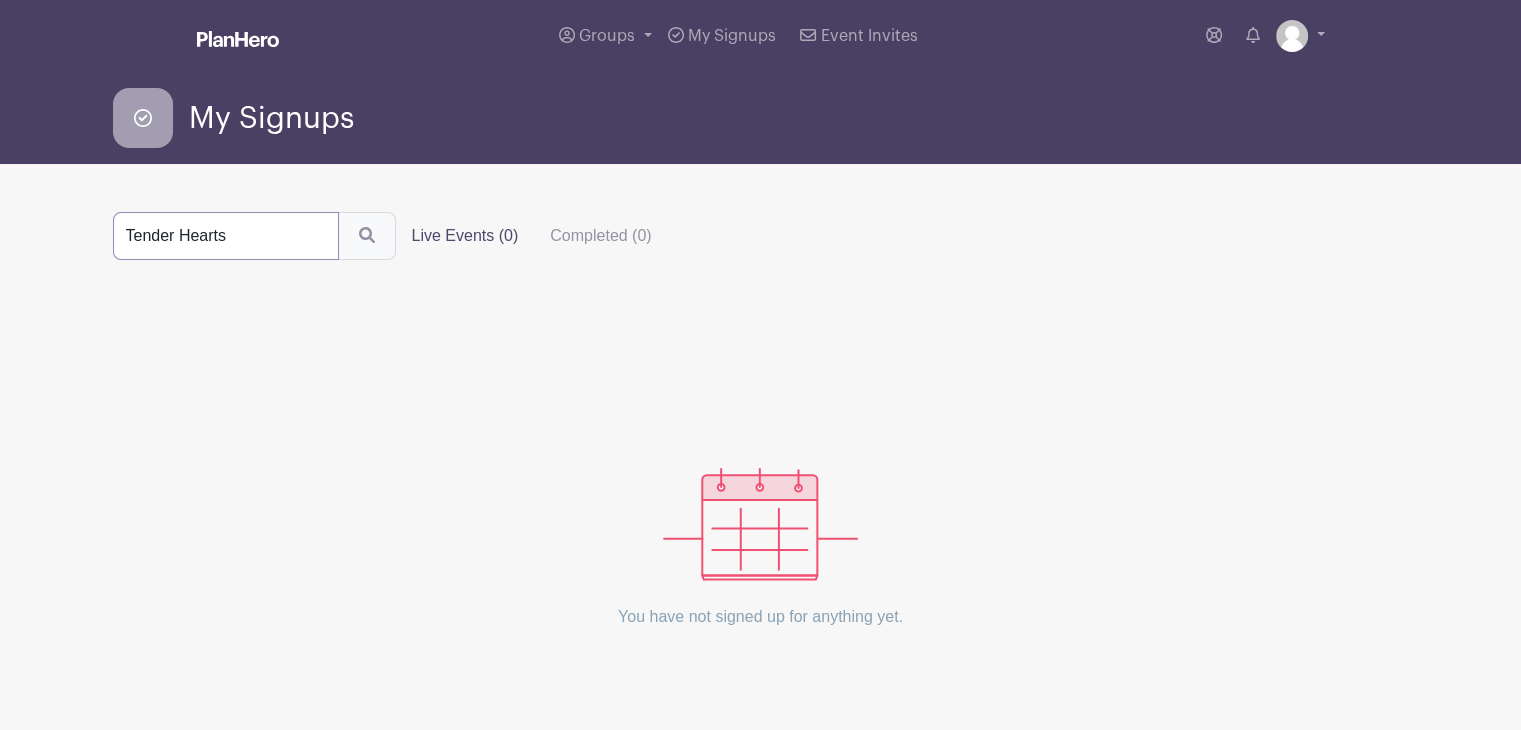 type on "Tender Hearts" 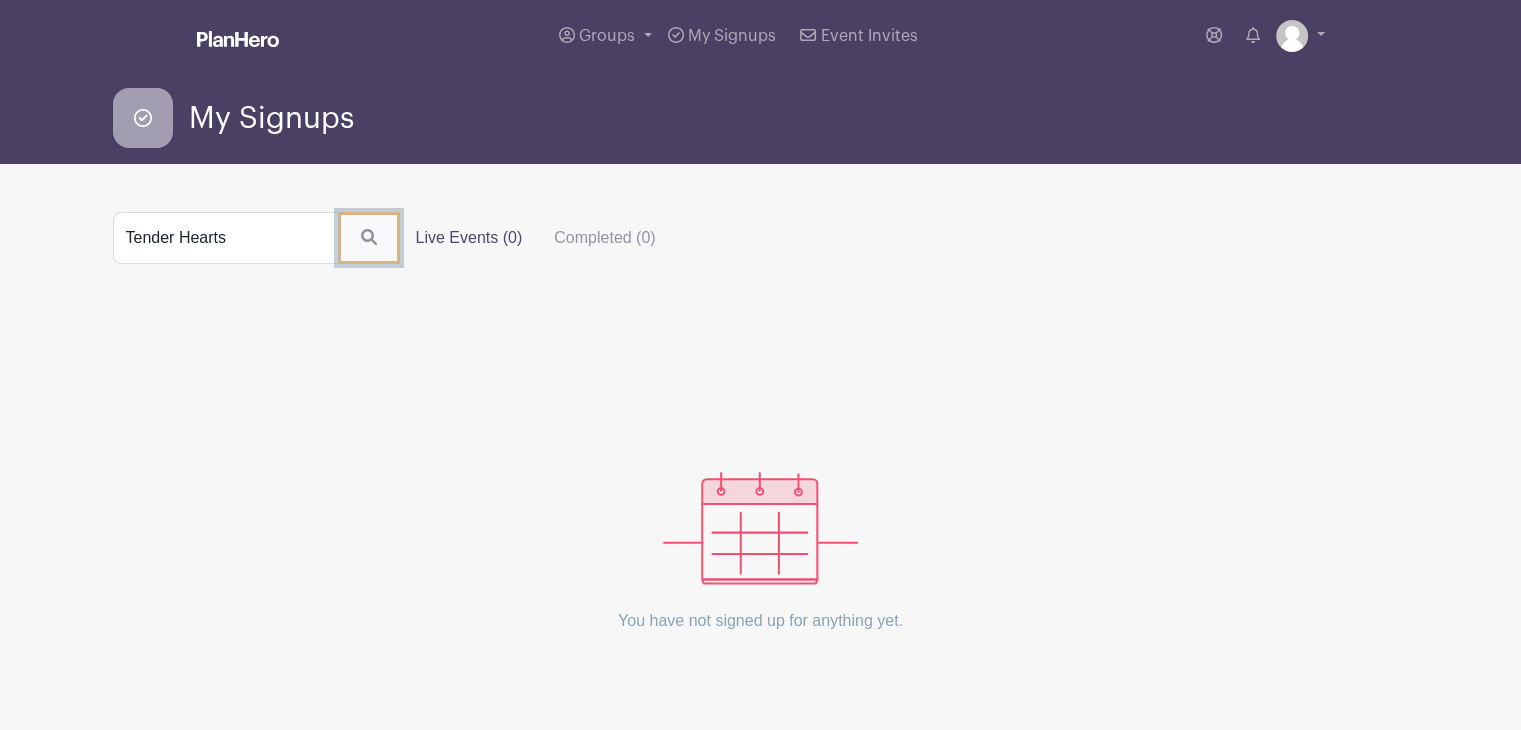 click 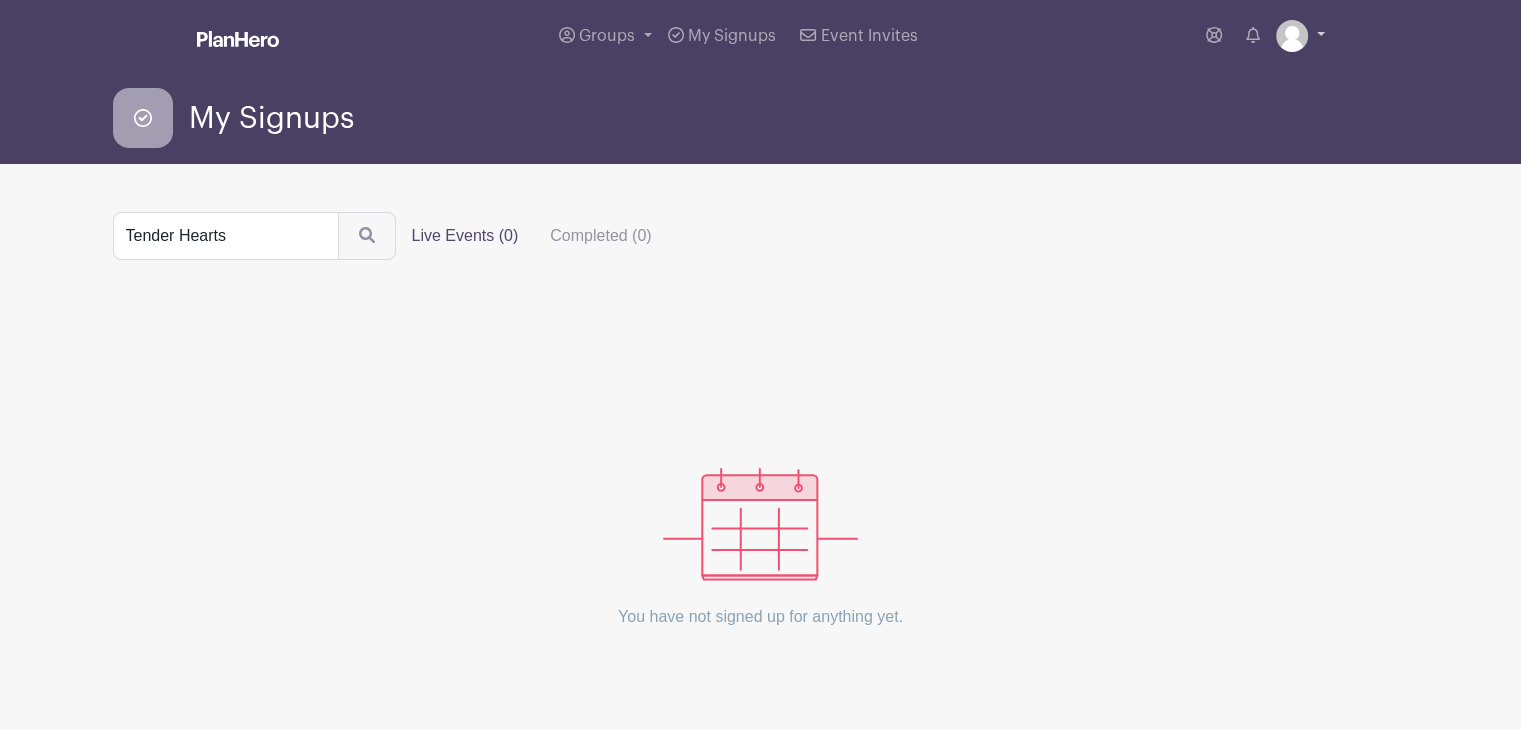 click at bounding box center (1292, 36) 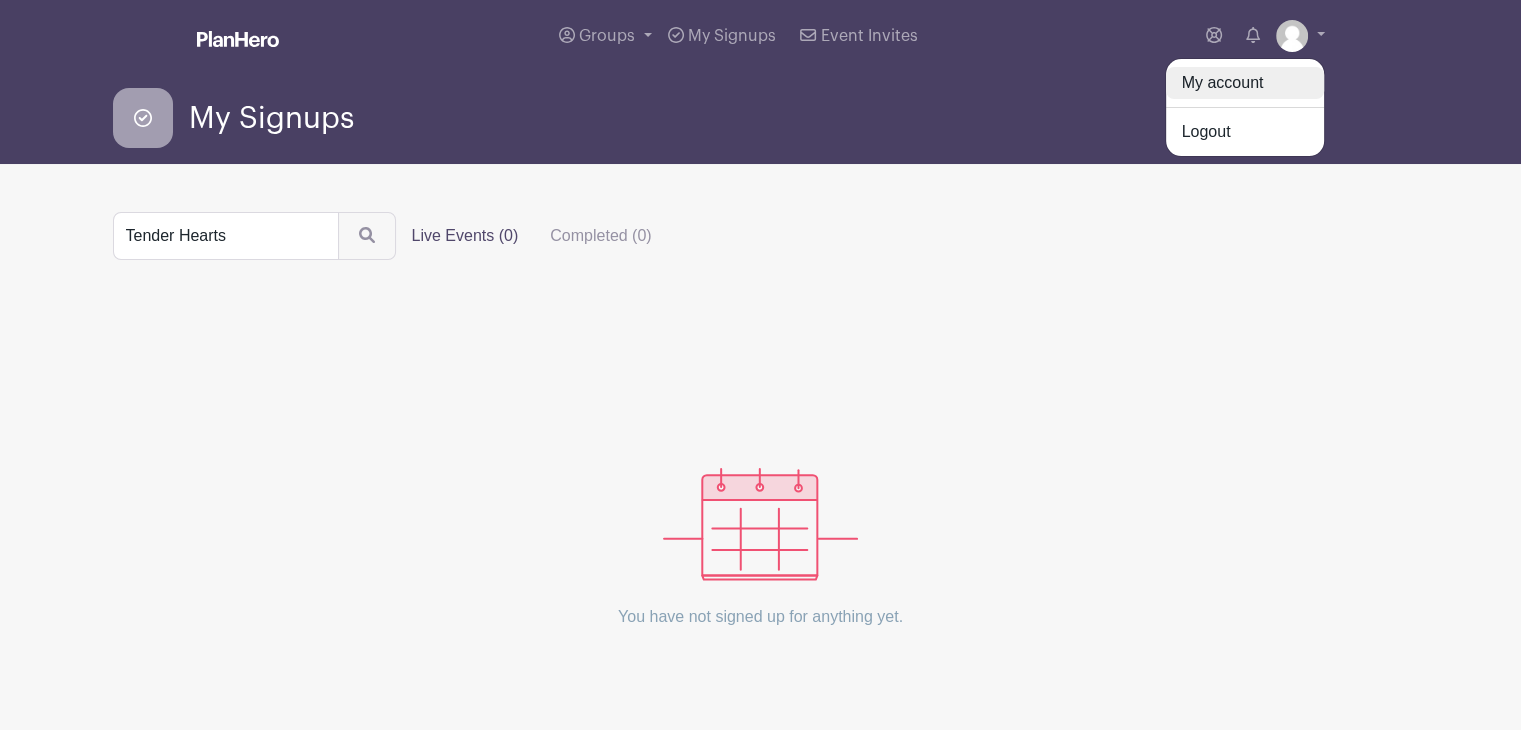 click on "My account" at bounding box center (1245, 83) 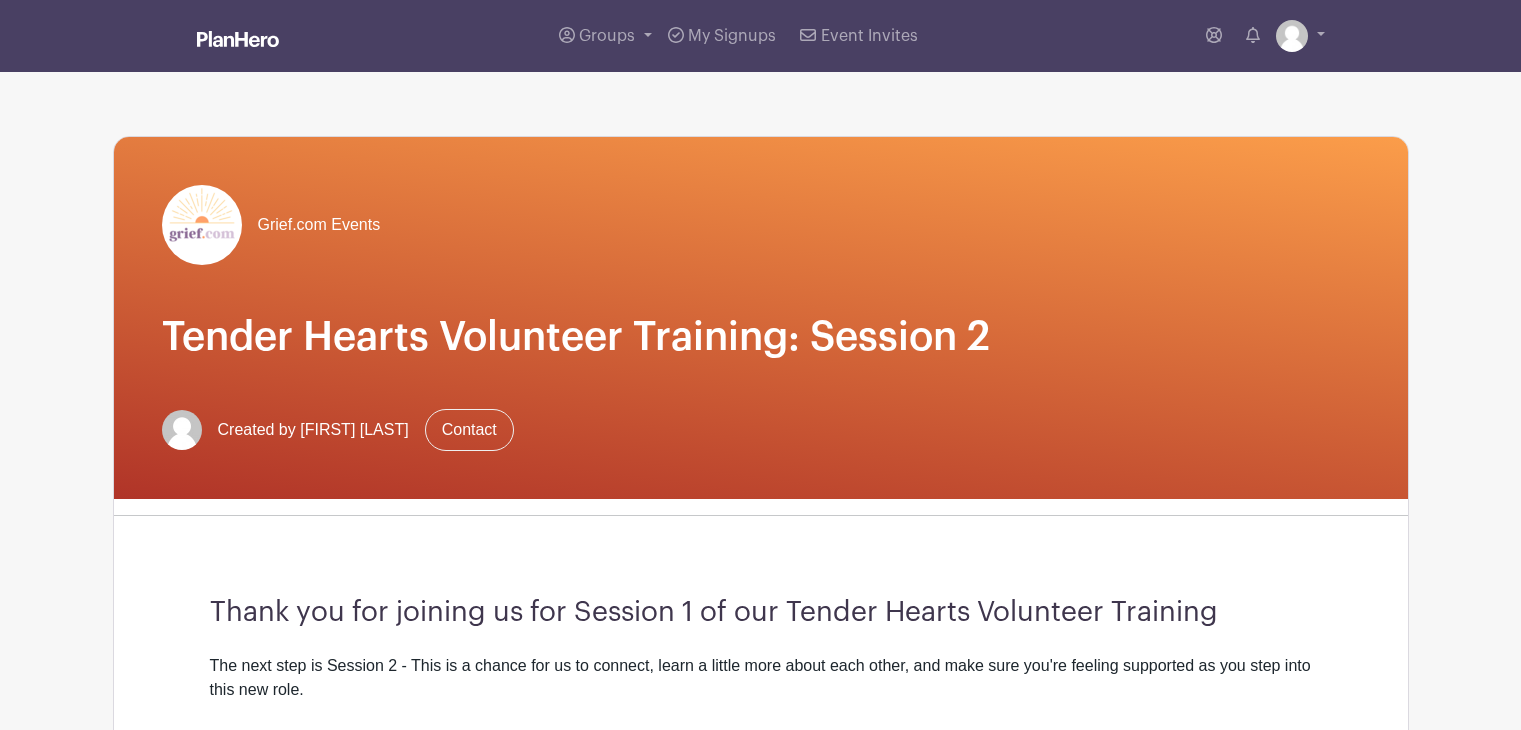 scroll, scrollTop: 0, scrollLeft: 0, axis: both 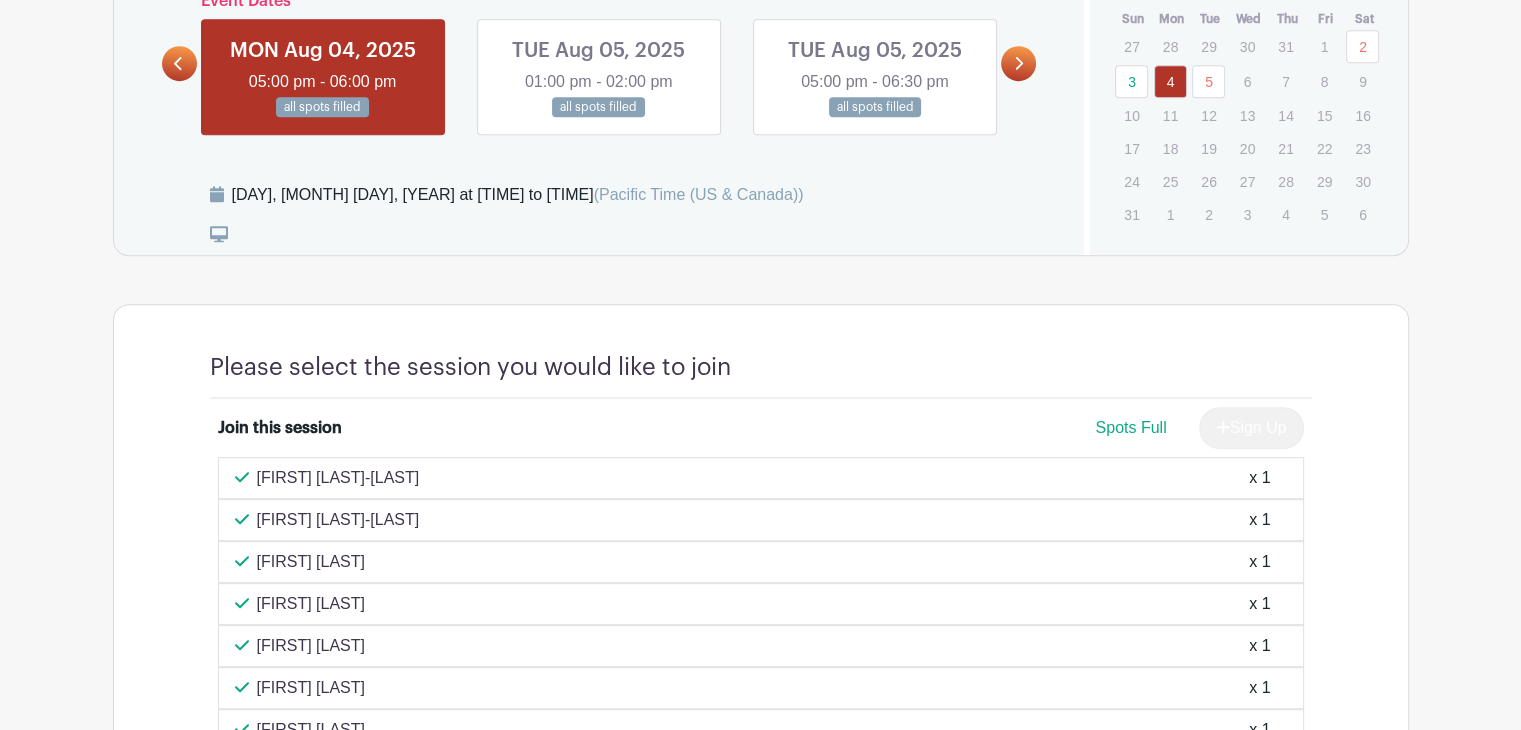 click at bounding box center (323, 118) 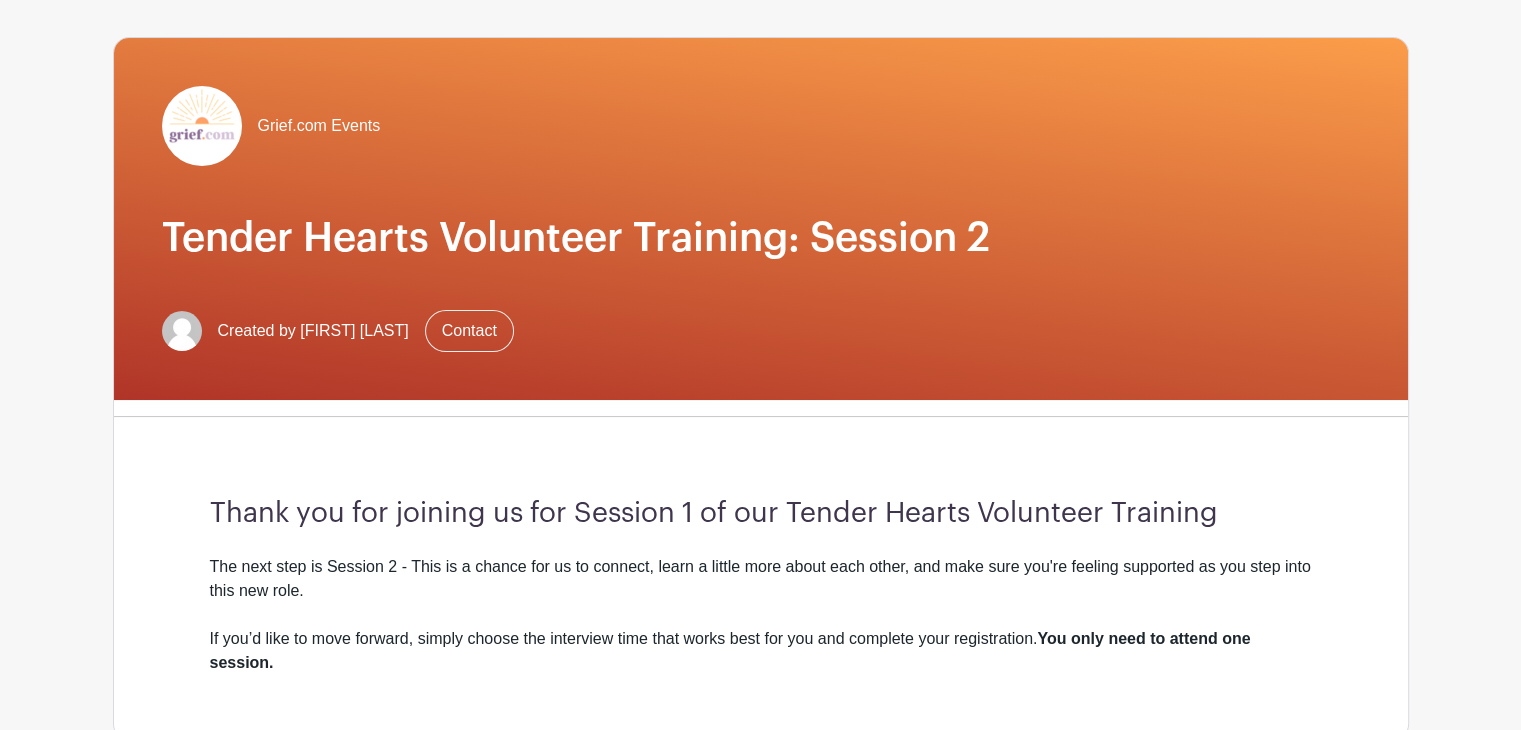 scroll, scrollTop: 0, scrollLeft: 0, axis: both 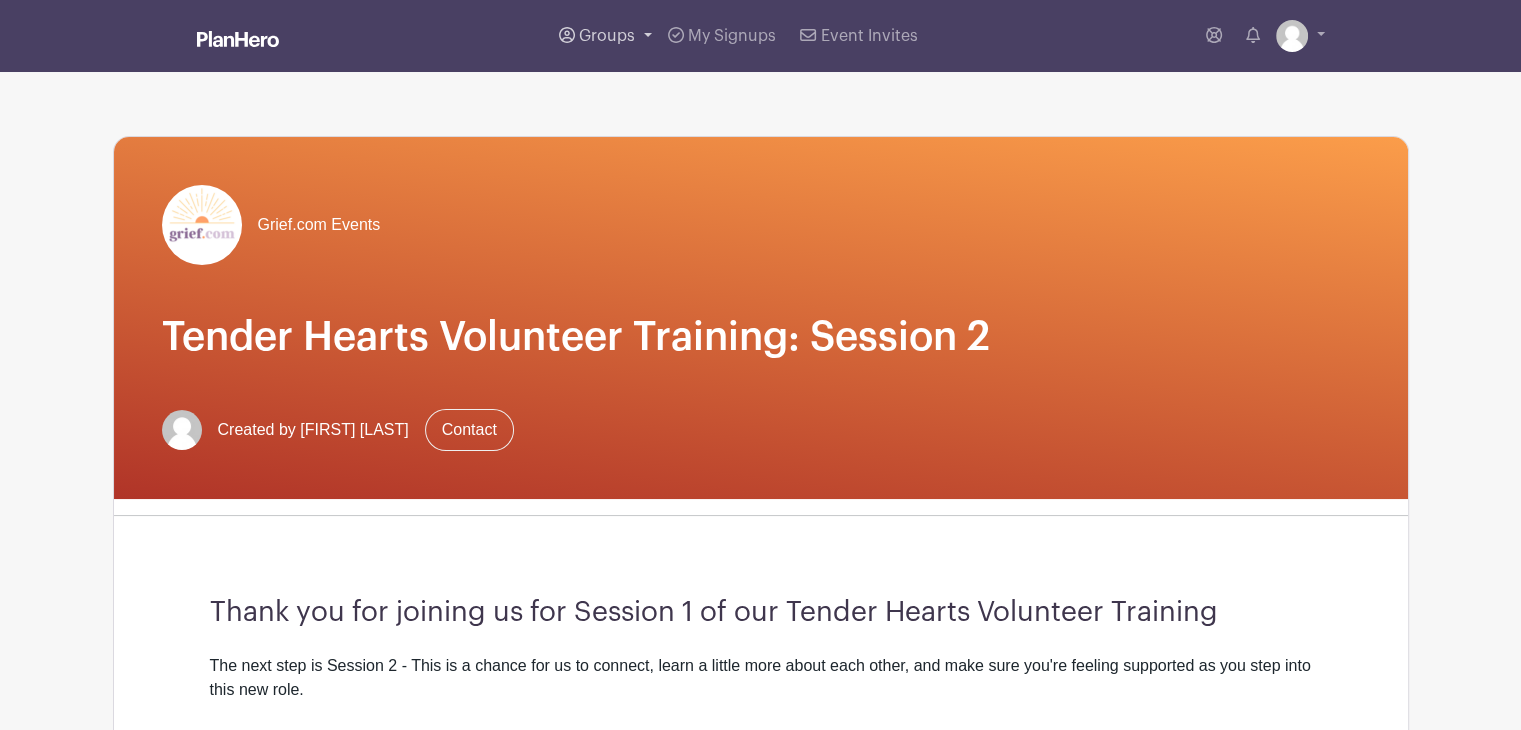 click on "Groups" at bounding box center [607, 36] 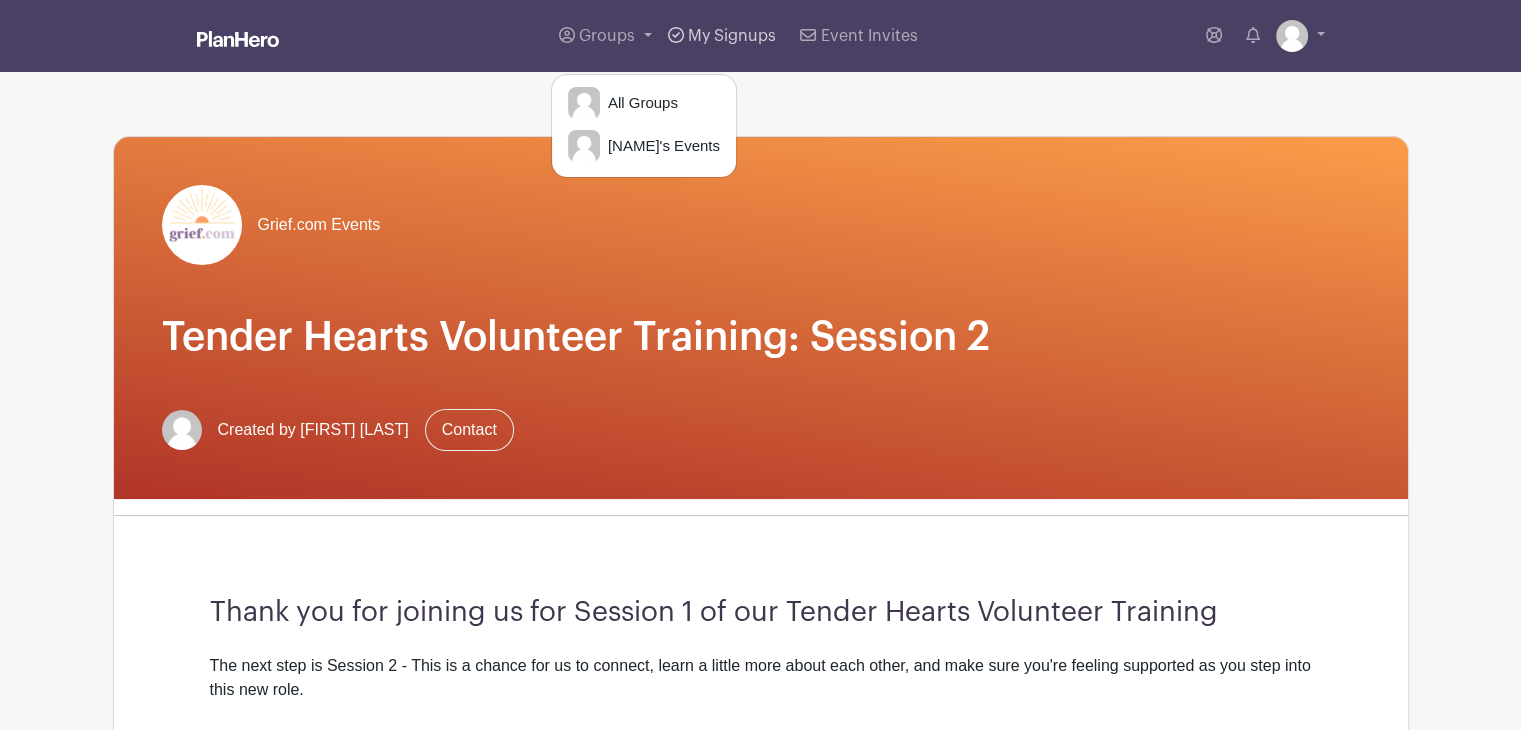 click on "My Signups" at bounding box center [732, 36] 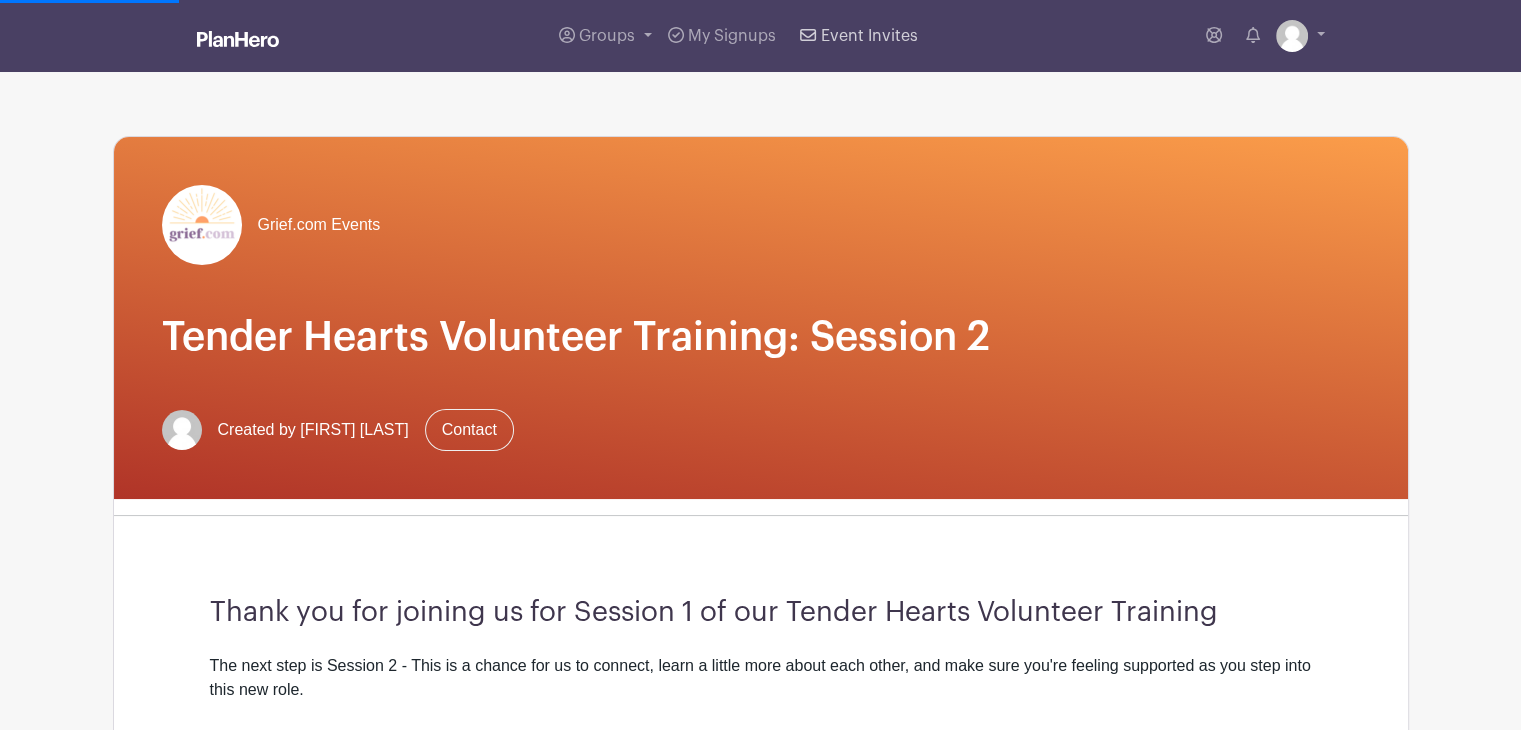 click on "Event Invites" at bounding box center [869, 36] 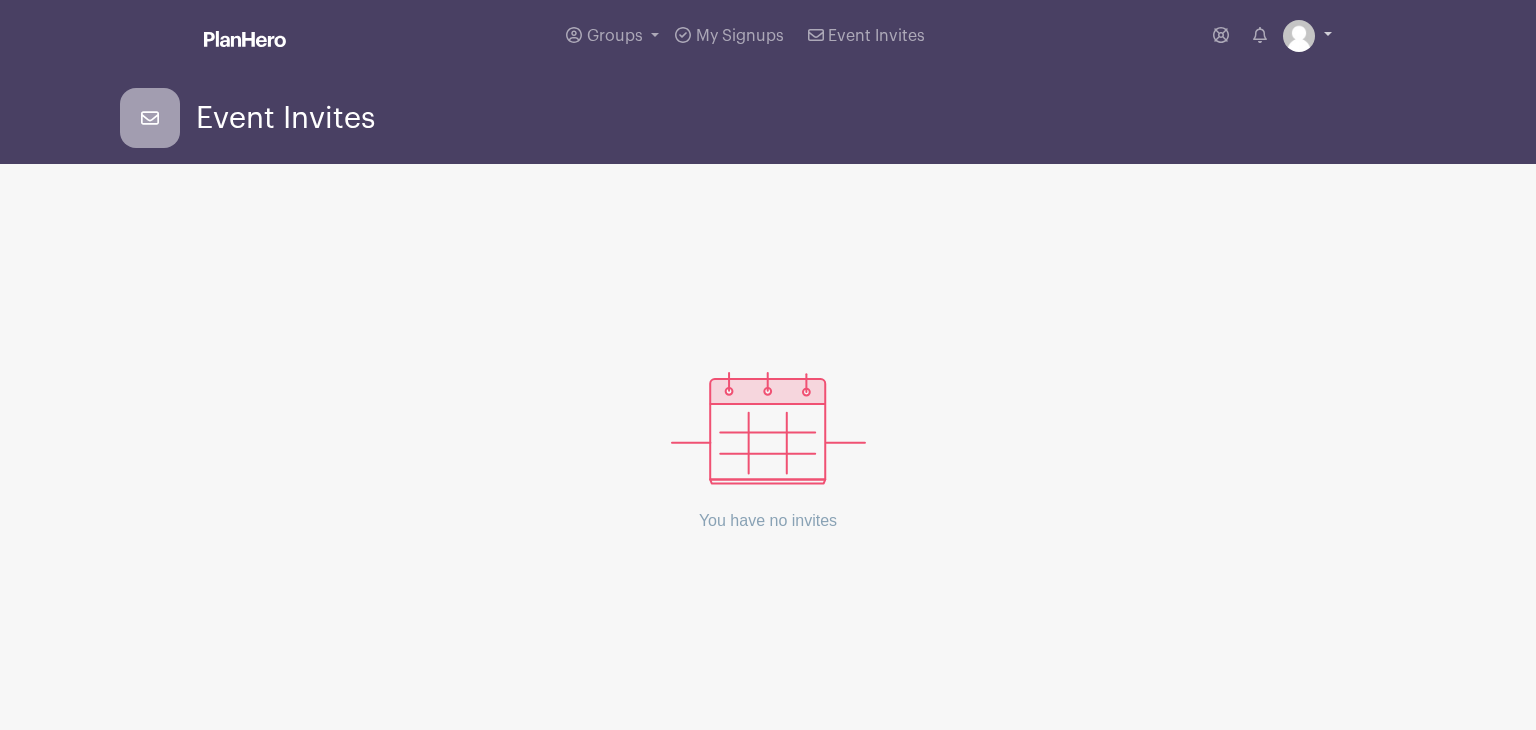 click at bounding box center [1307, 36] 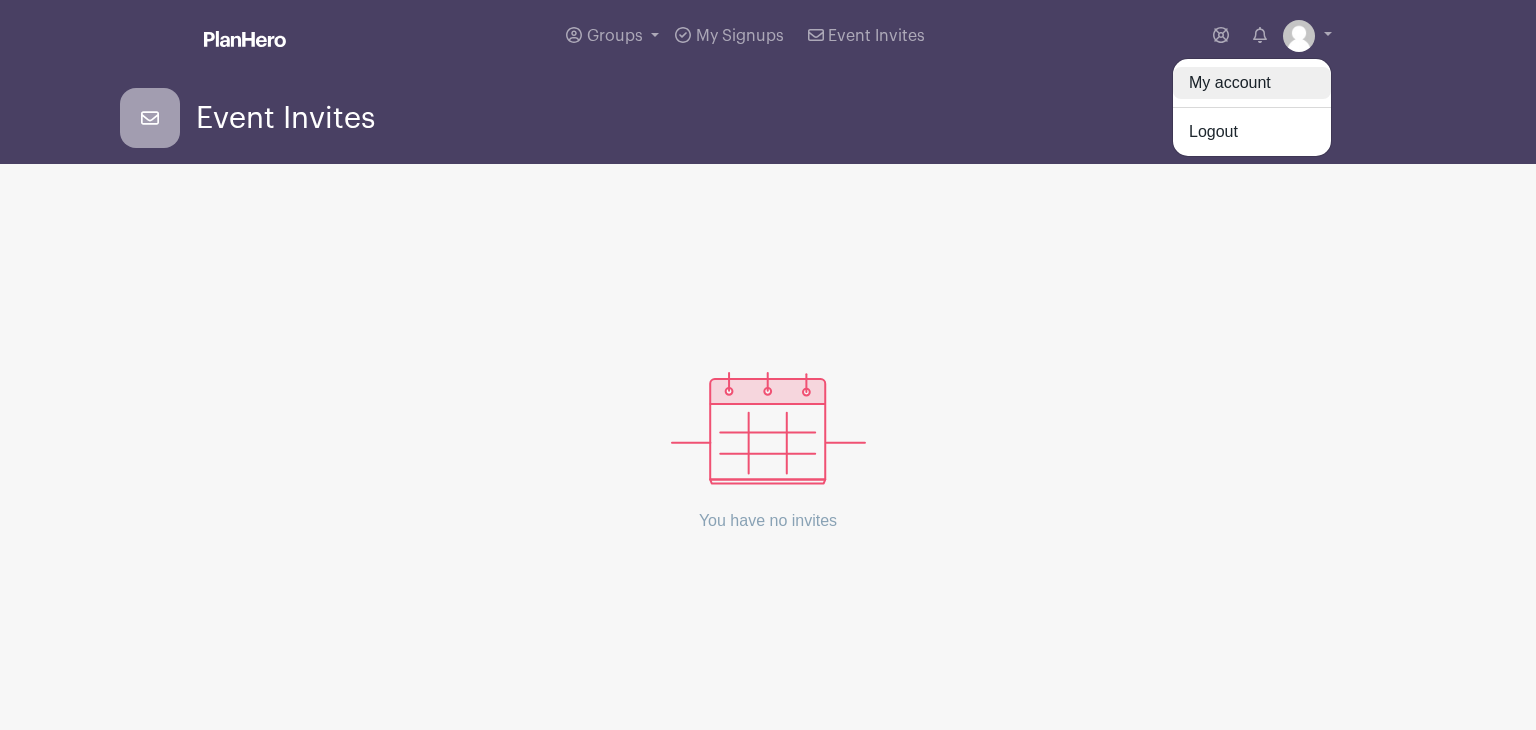 click on "My account" at bounding box center (1252, 83) 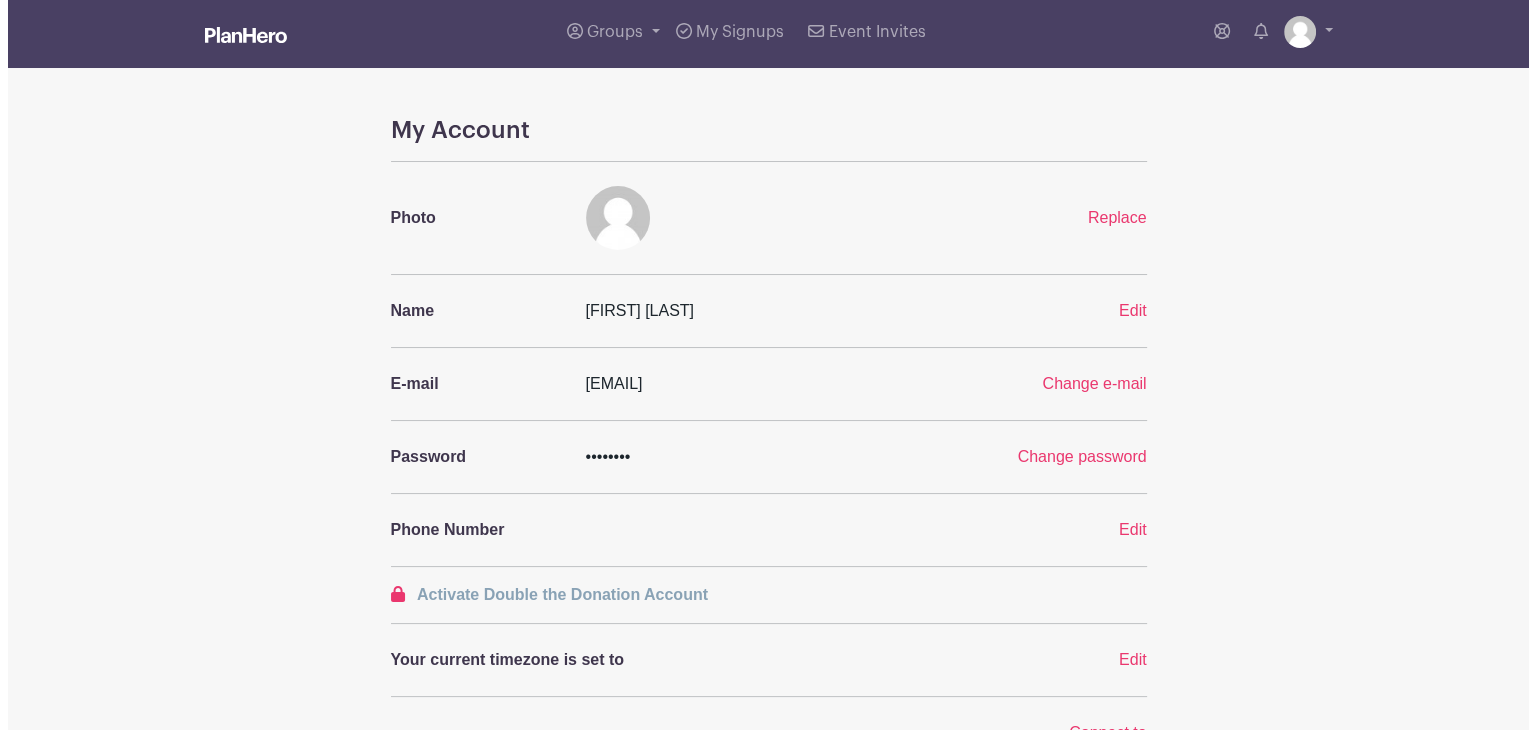 scroll, scrollTop: 0, scrollLeft: 0, axis: both 